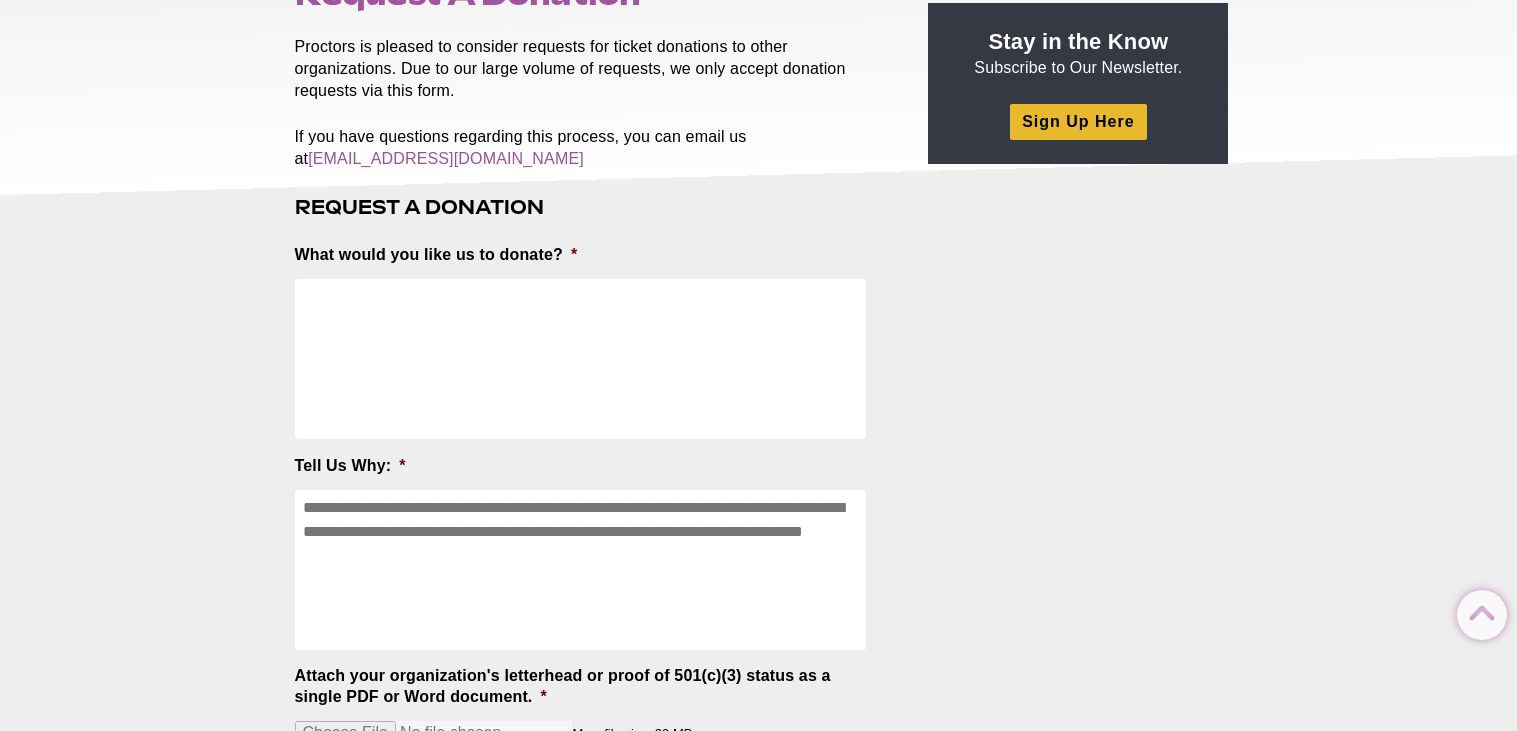 scroll, scrollTop: 272, scrollLeft: 0, axis: vertical 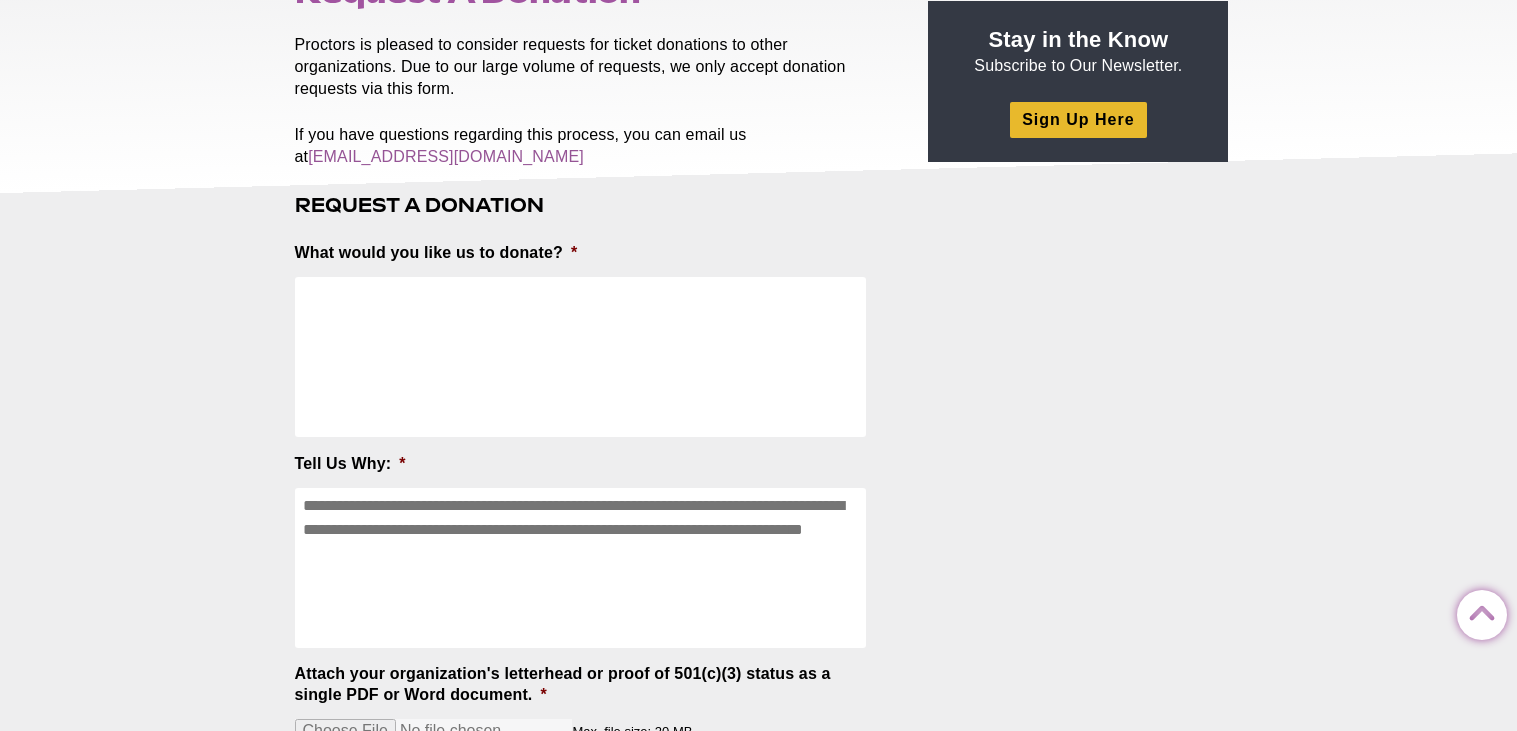 click on "What would you like us to donate? *" at bounding box center [581, 357] 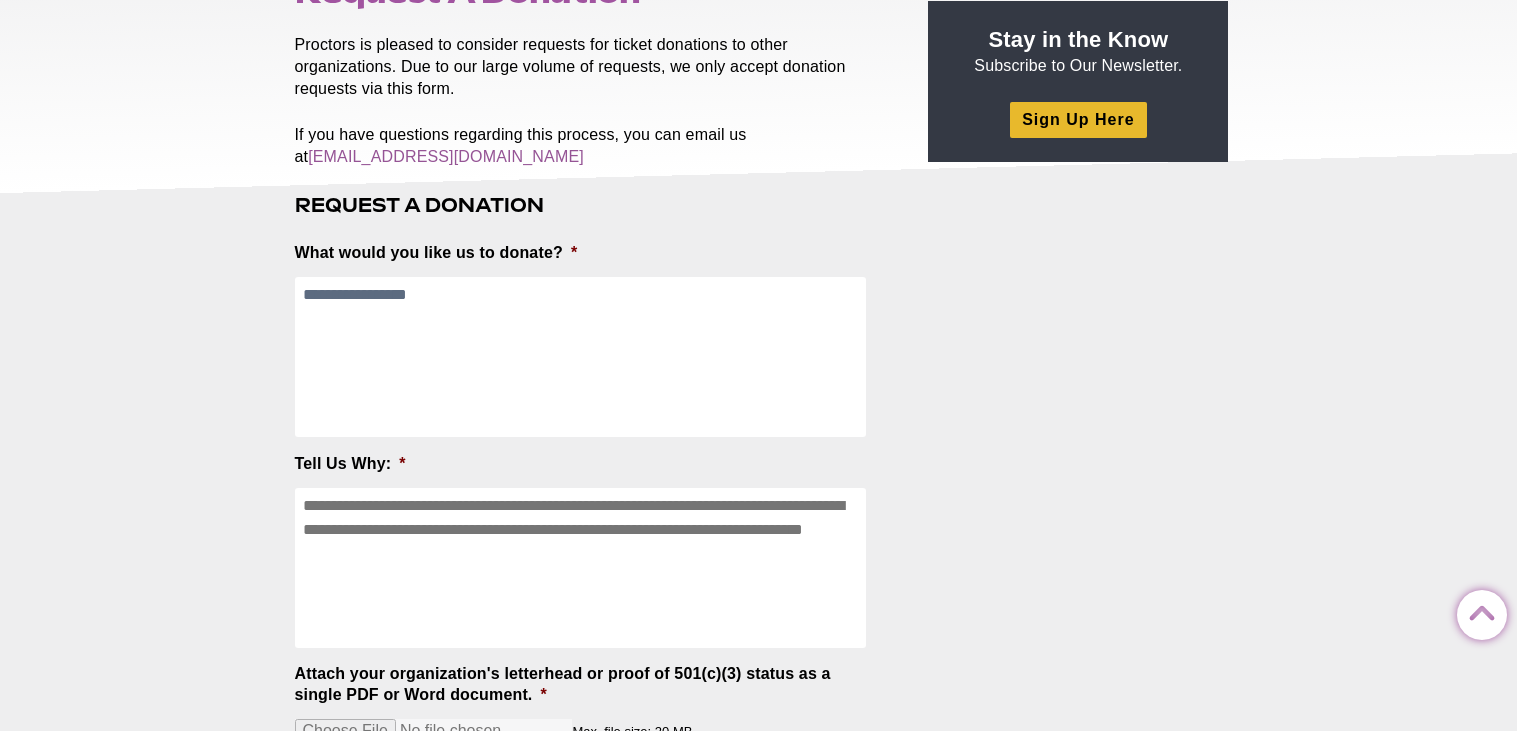 type on "**********" 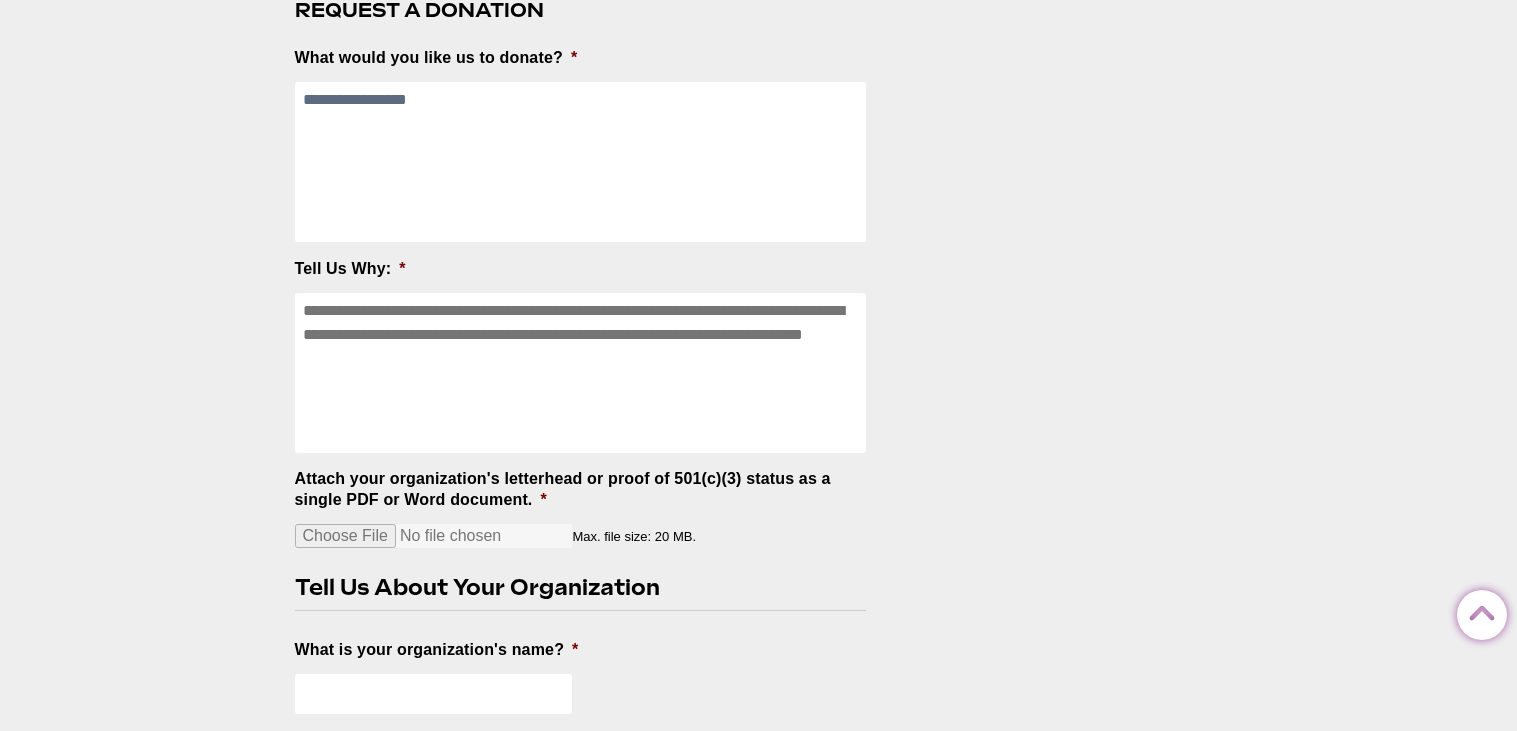 scroll, scrollTop: 470, scrollLeft: 0, axis: vertical 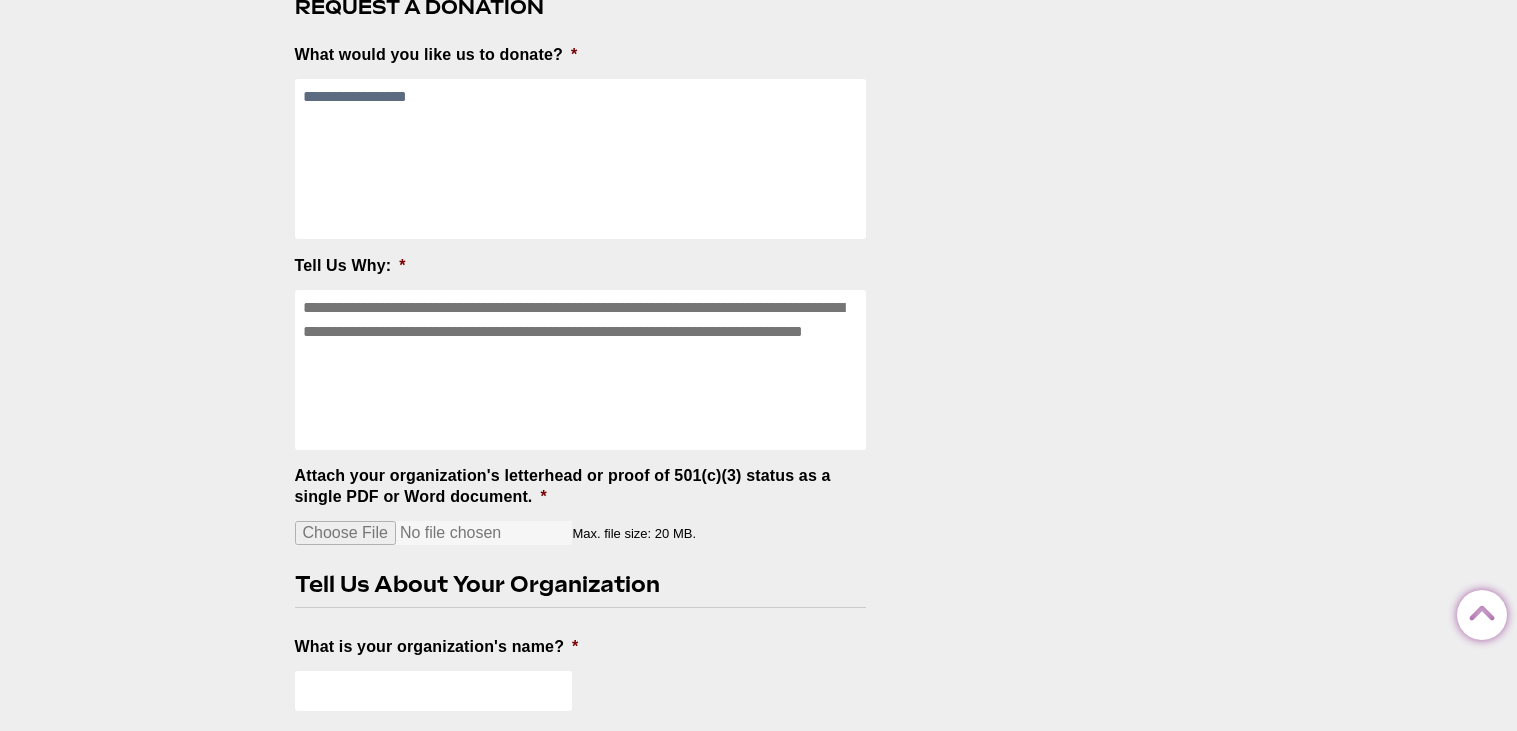 click on "Attach your organization's letterhead or proof of 501(c)(3) status as a single PDF or Word document. *" at bounding box center [434, 533] 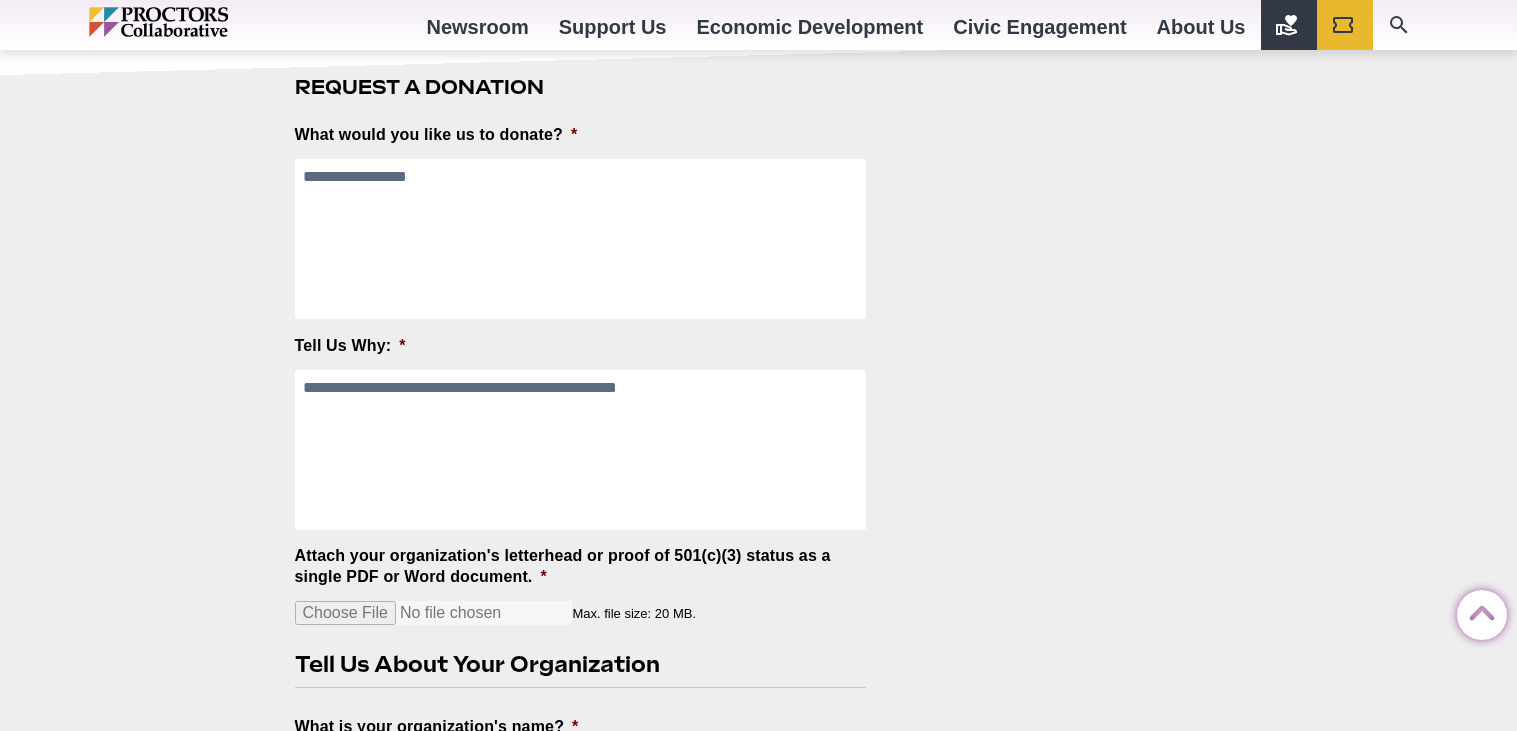 scroll, scrollTop: 375, scrollLeft: 0, axis: vertical 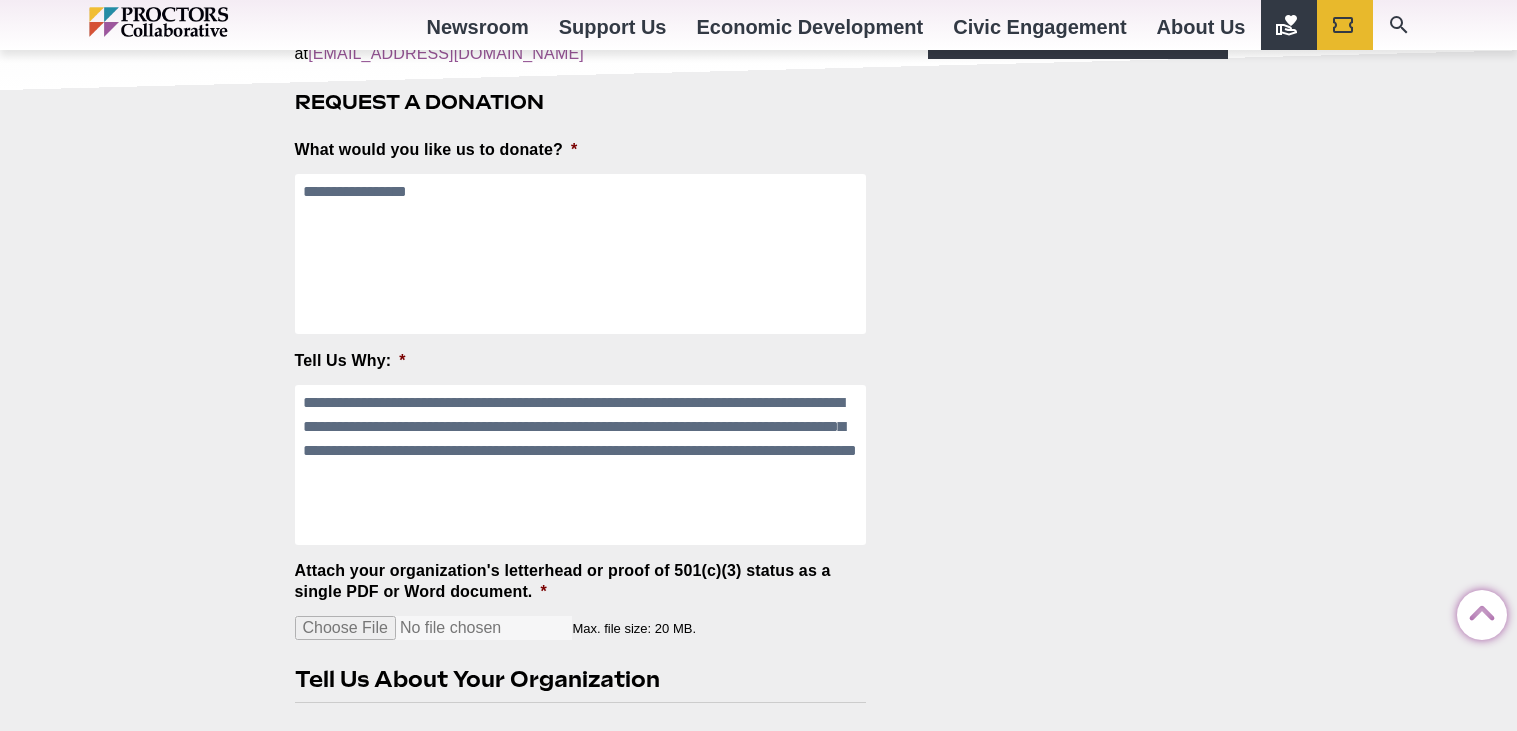 click on "**********" at bounding box center (581, 254) 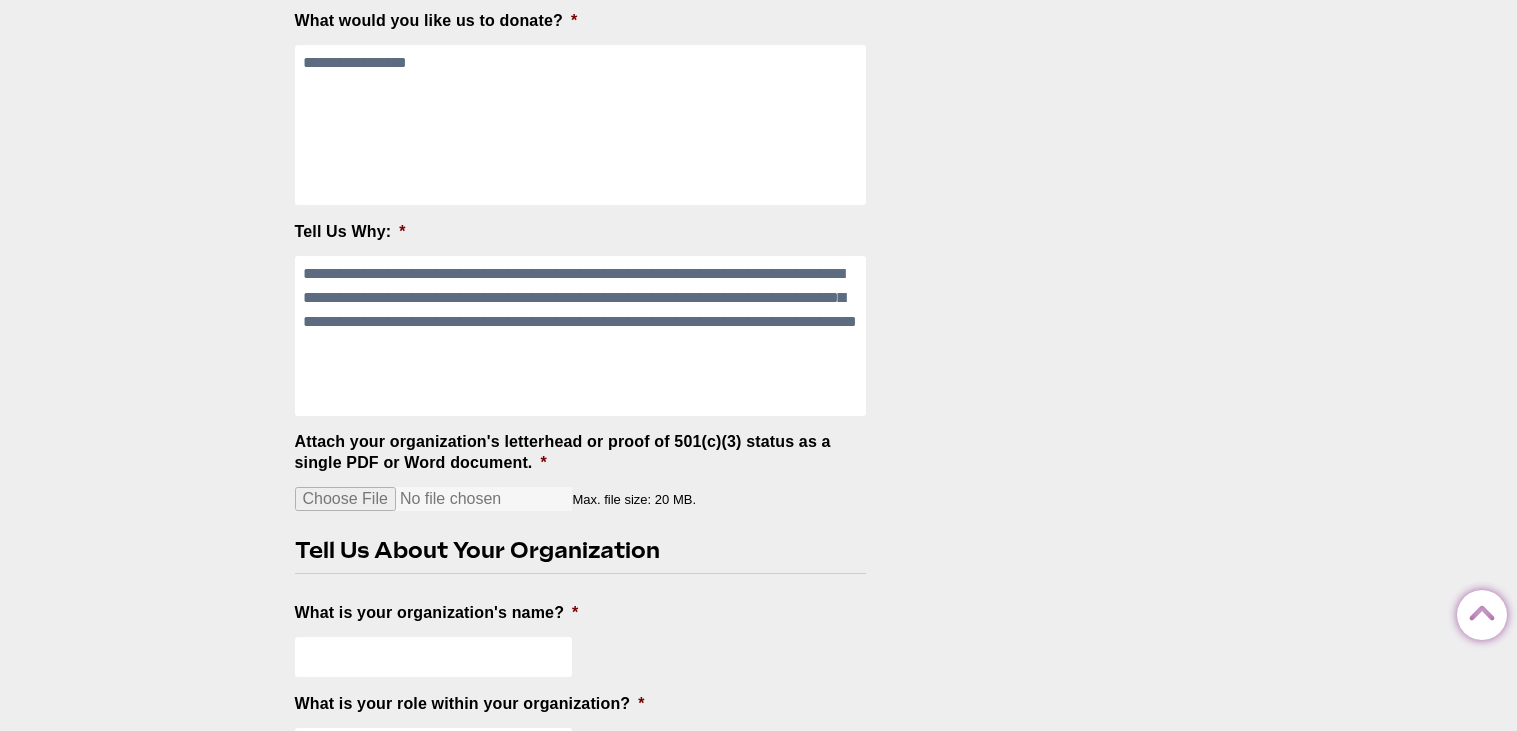 scroll, scrollTop: 507, scrollLeft: 0, axis: vertical 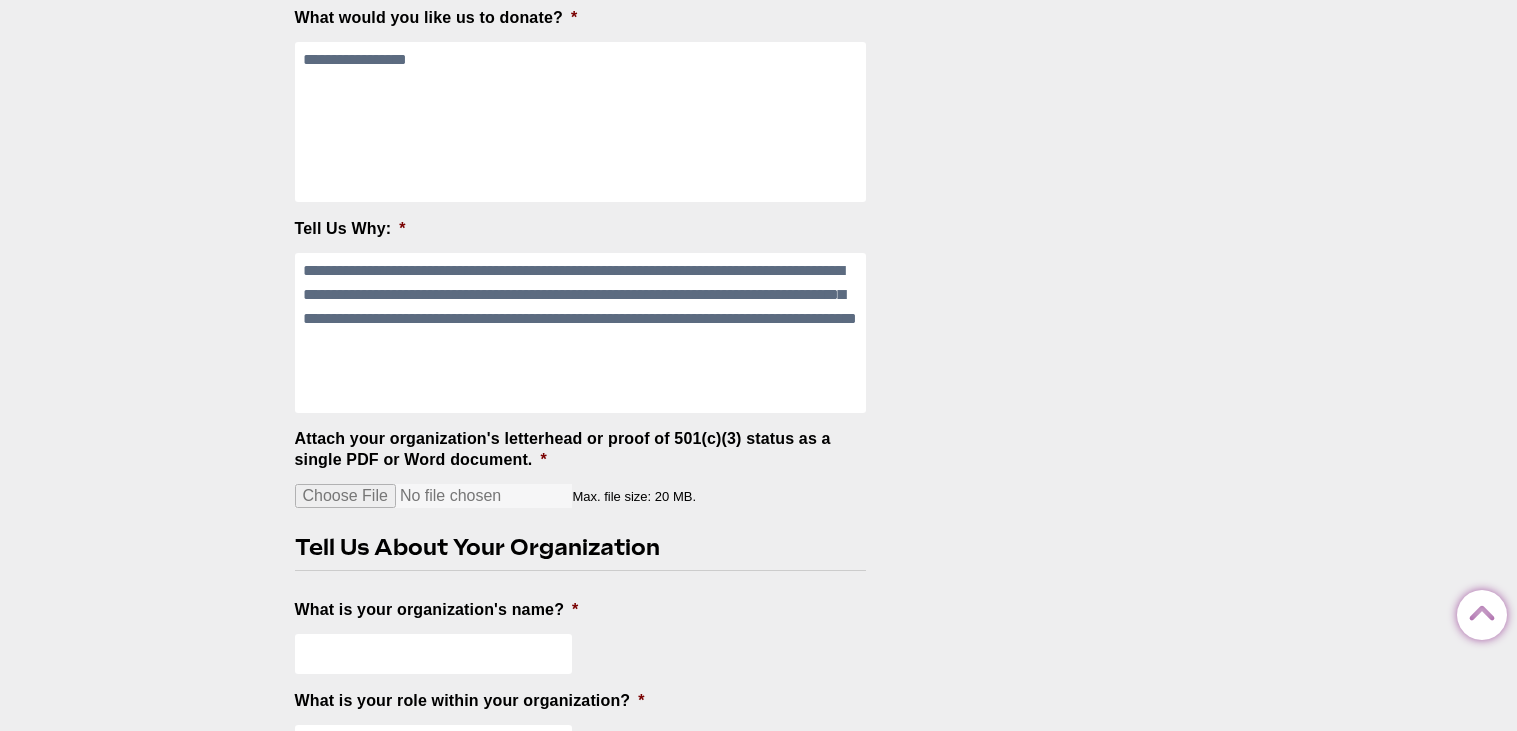 click on "**********" at bounding box center (581, 333) 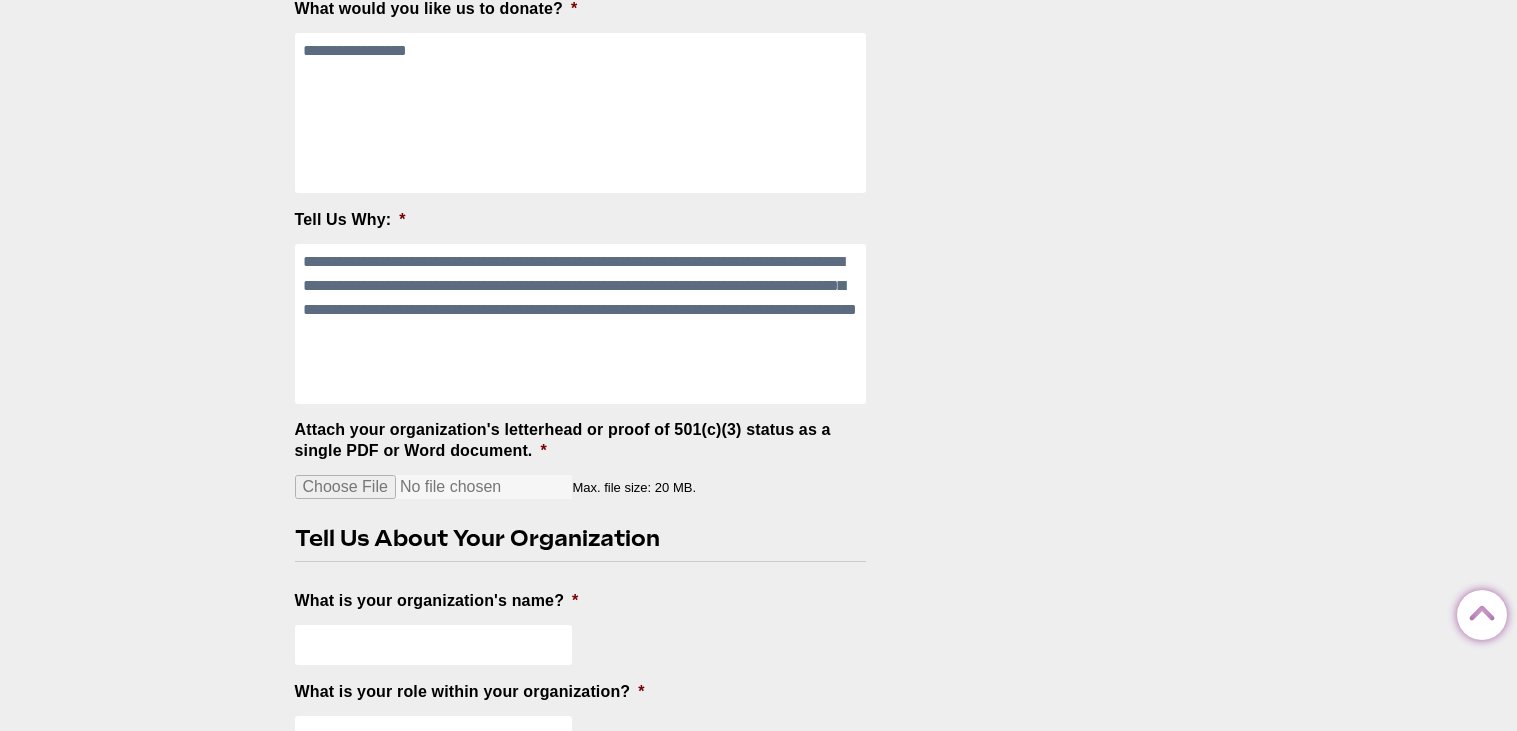 scroll, scrollTop: 521, scrollLeft: 0, axis: vertical 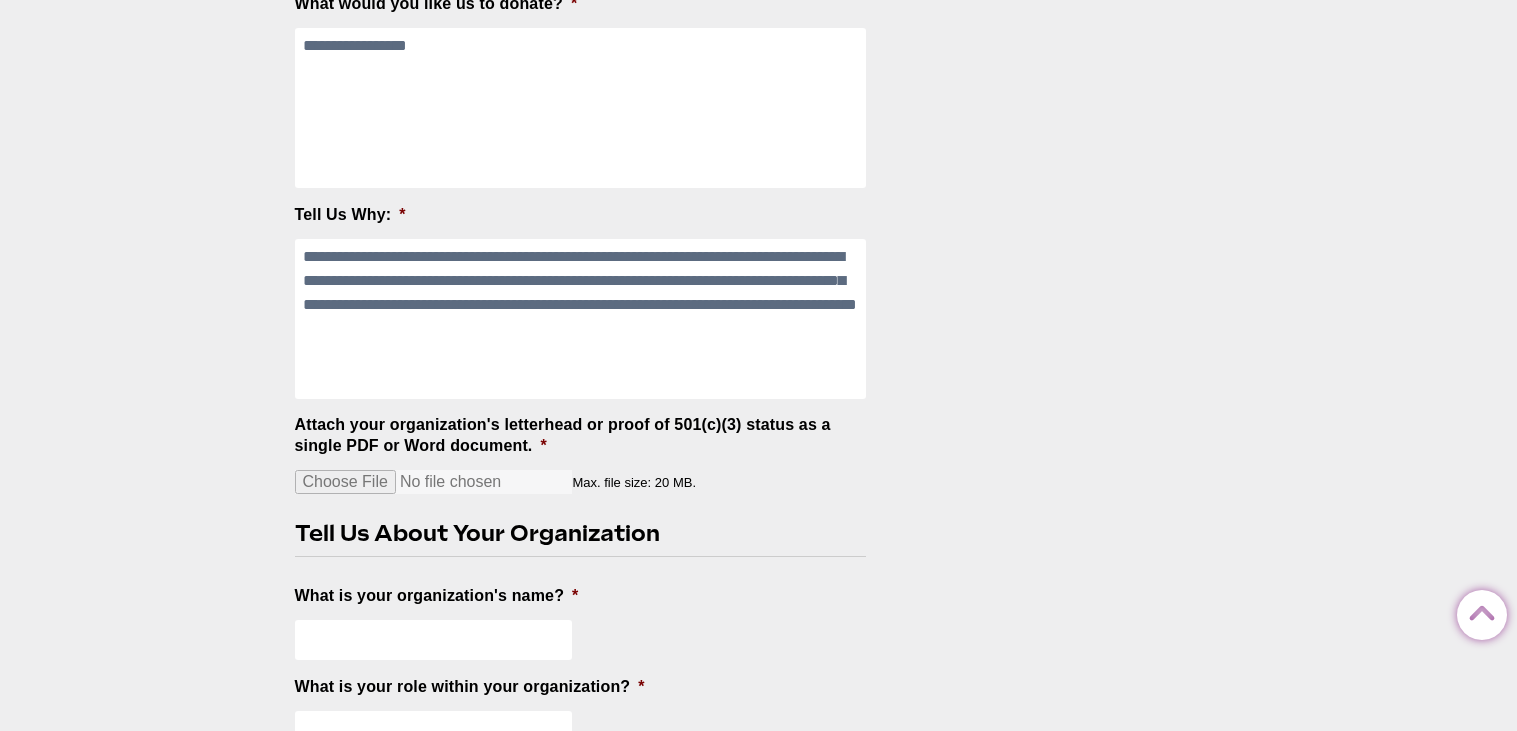 click on "**********" at bounding box center (581, 319) 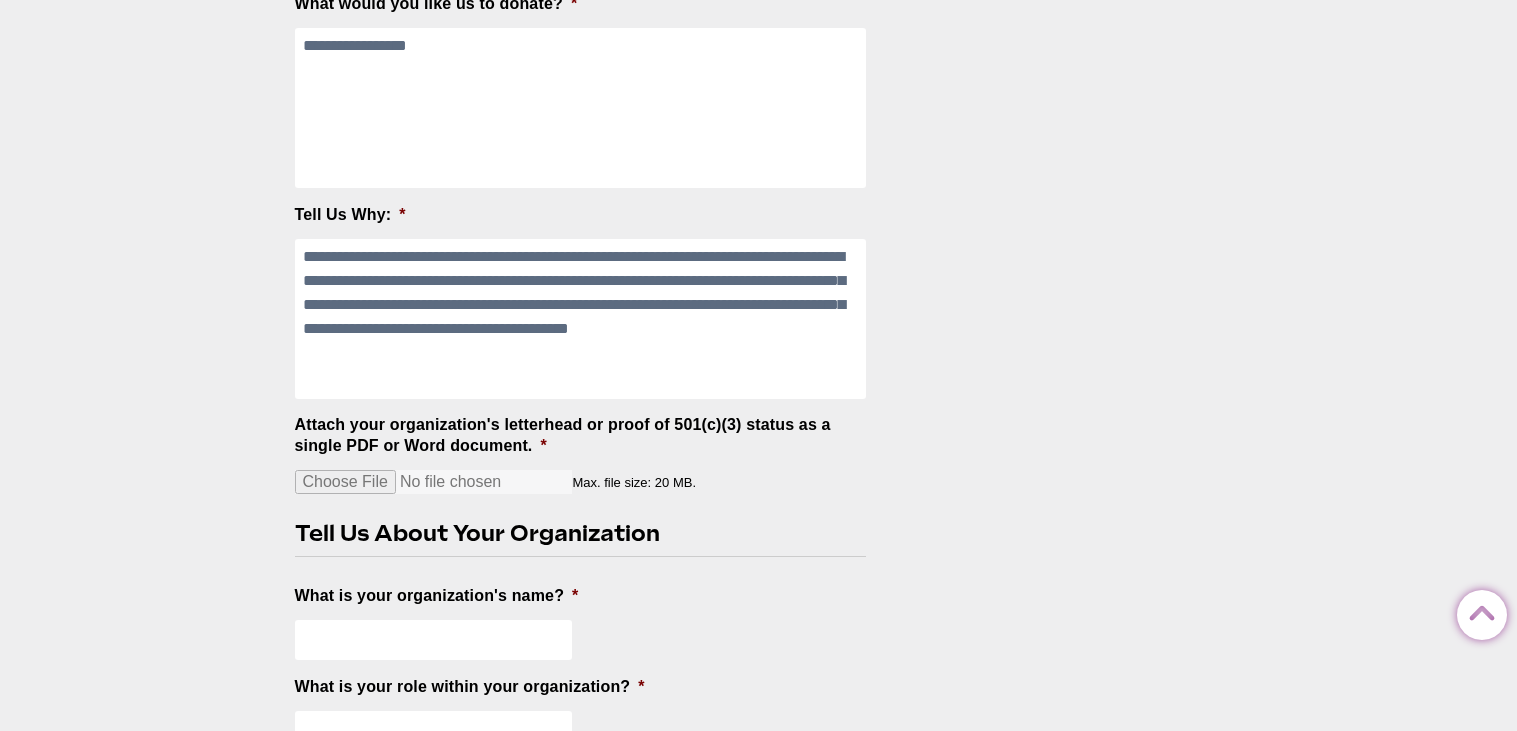 click on "**********" at bounding box center [581, 319] 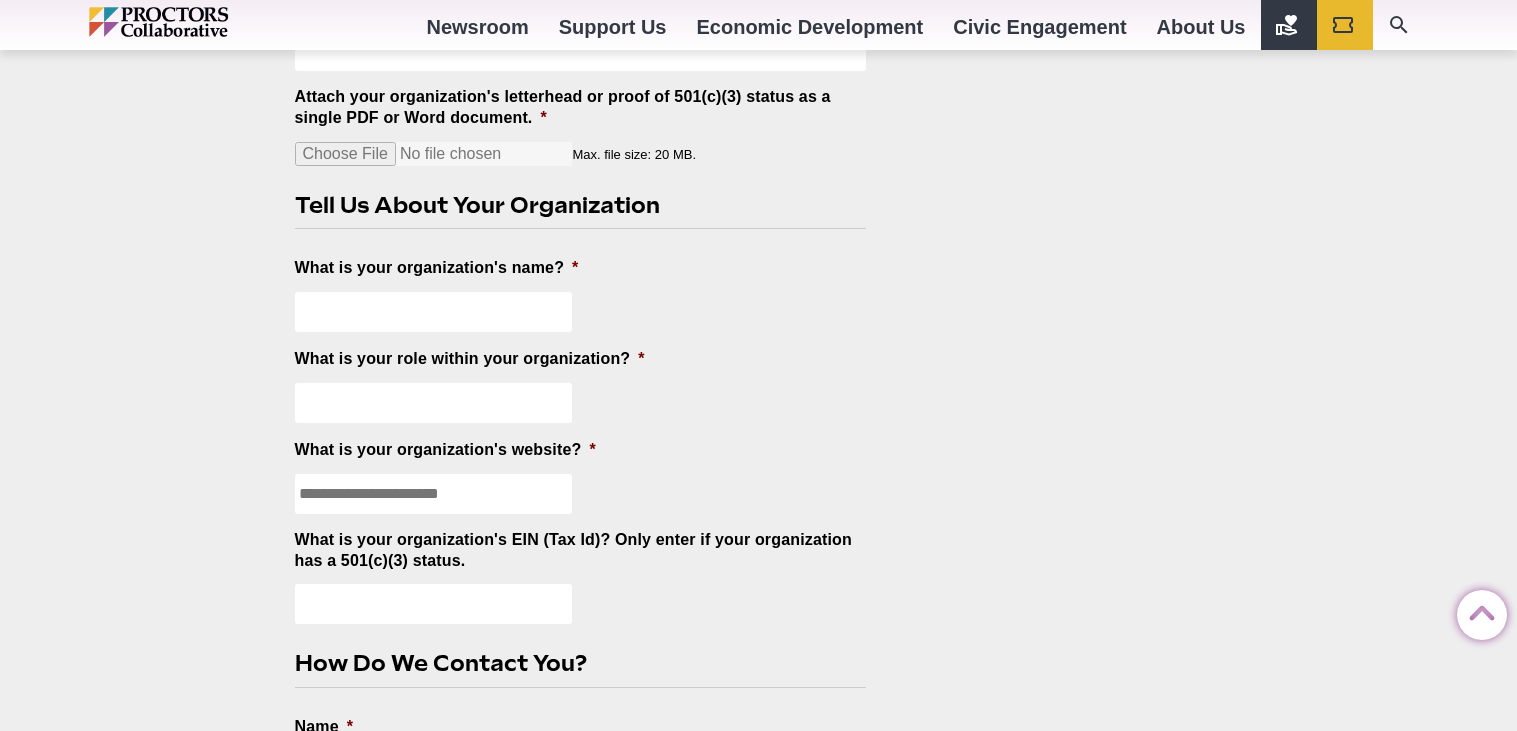 scroll, scrollTop: 888, scrollLeft: 0, axis: vertical 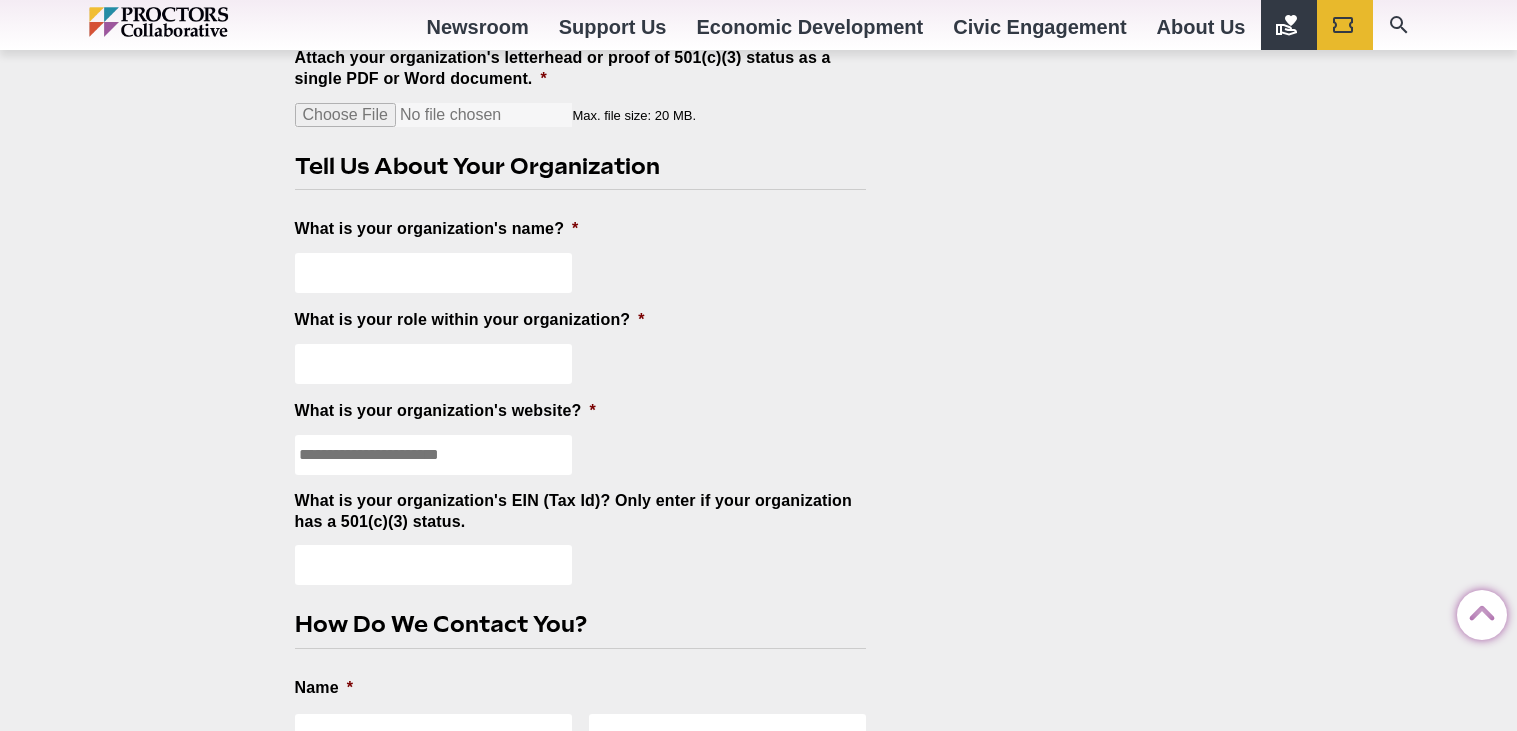 type on "**********" 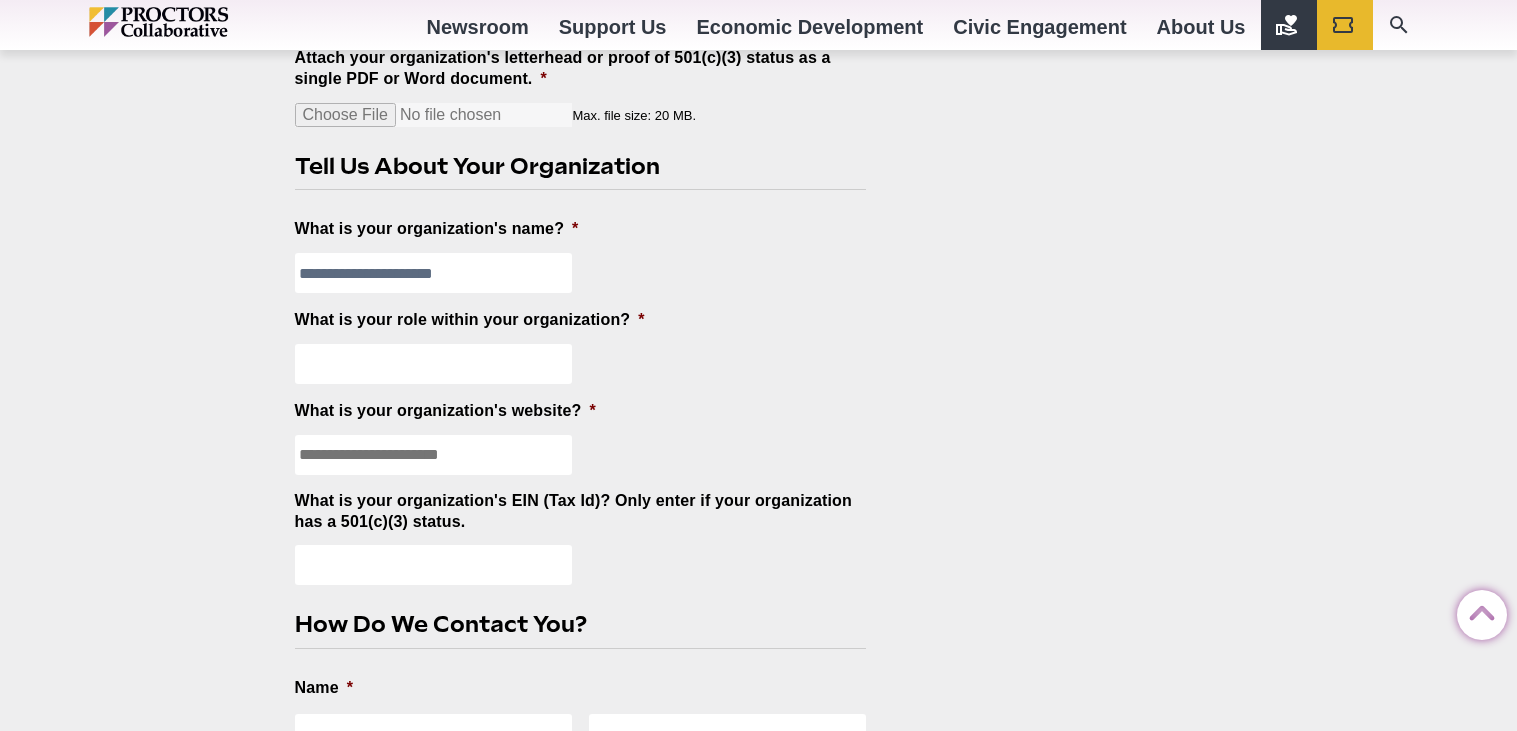 type on "**********" 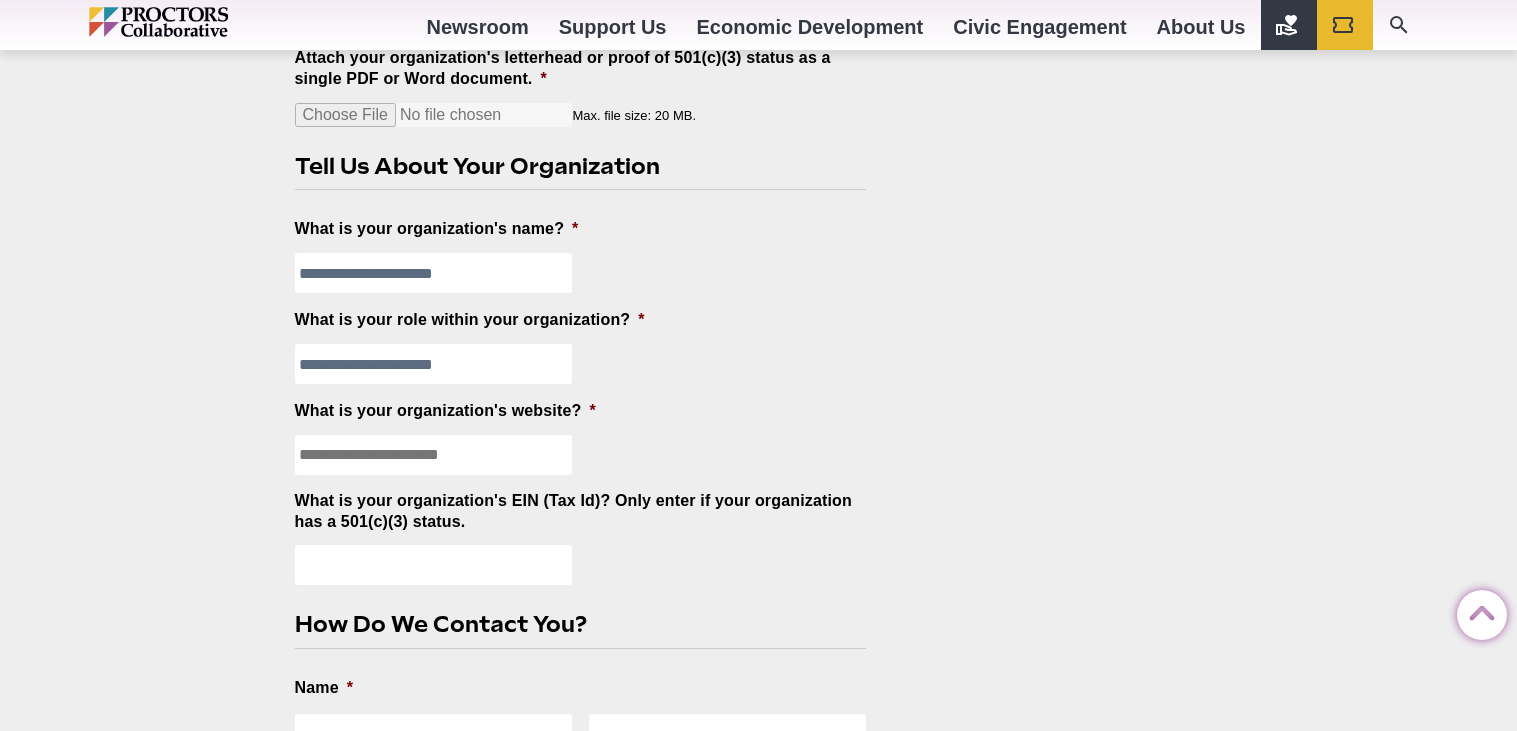 type on "**********" 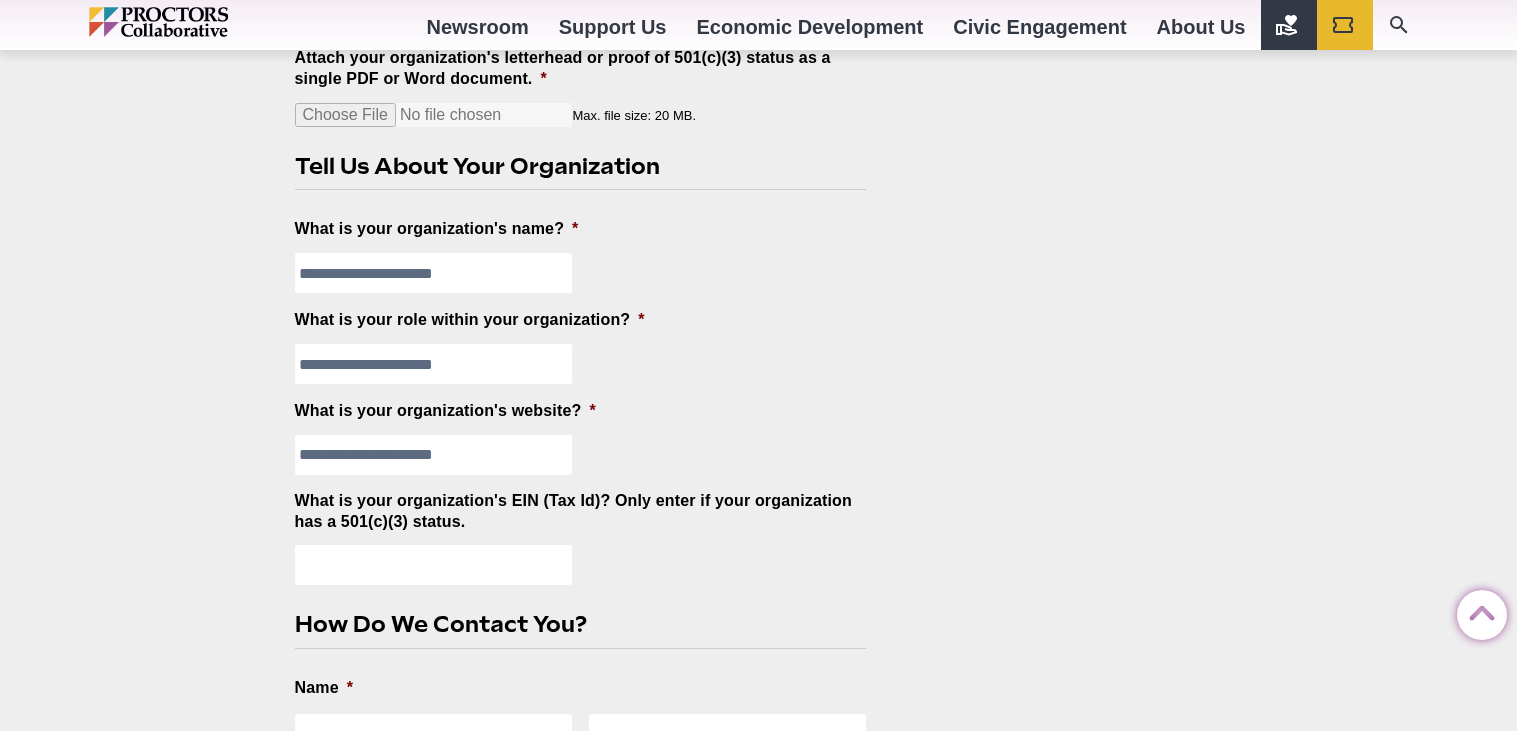 type on "**********" 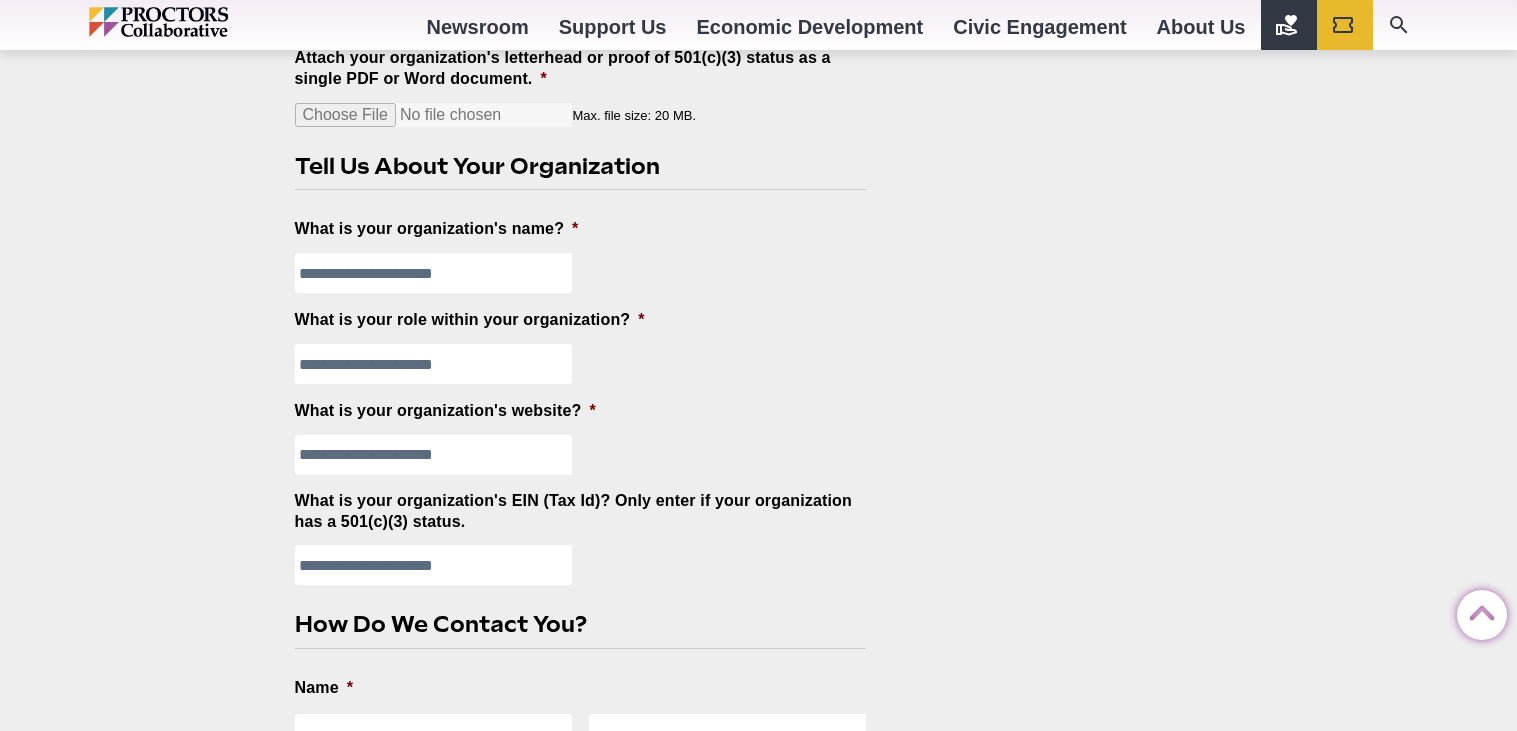 type on "*********" 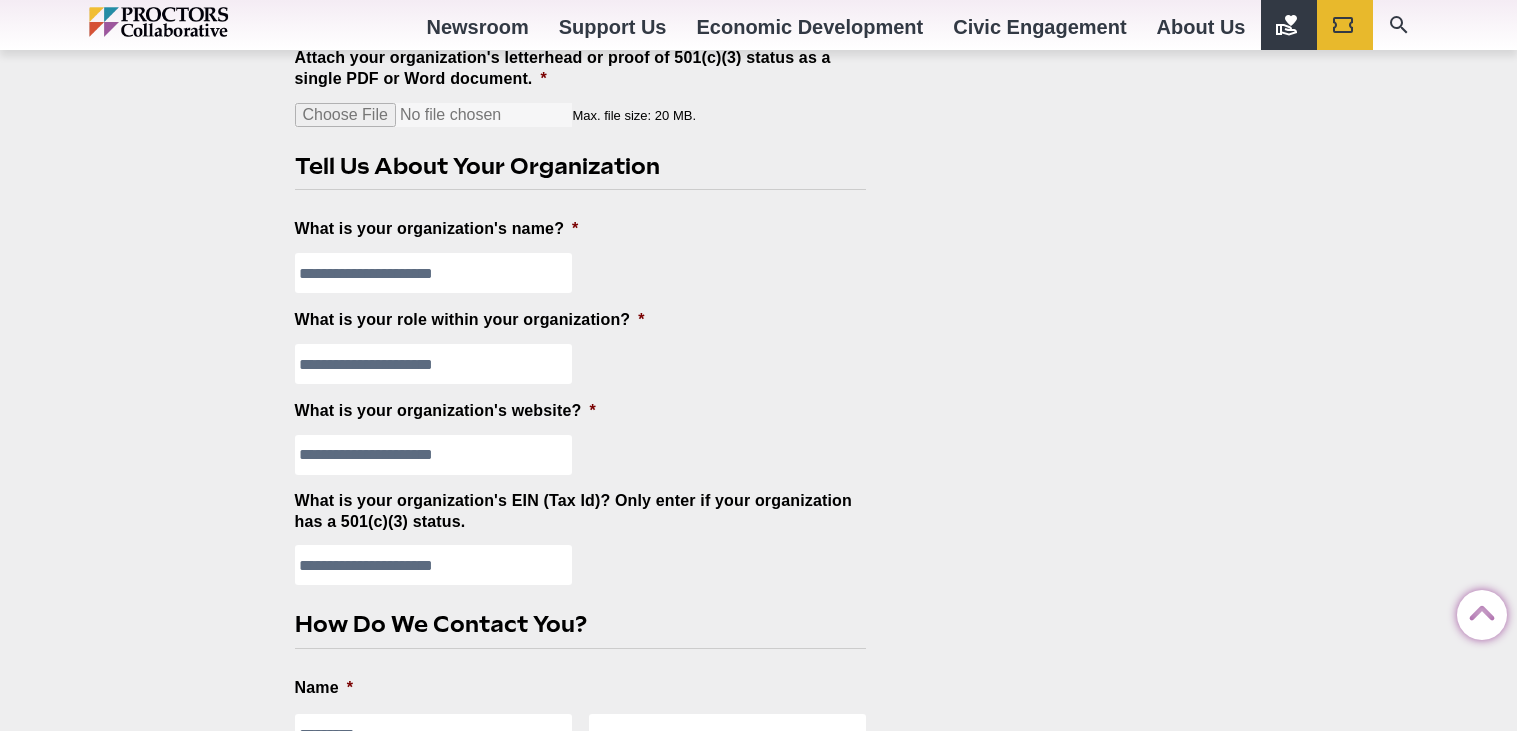 type on "**********" 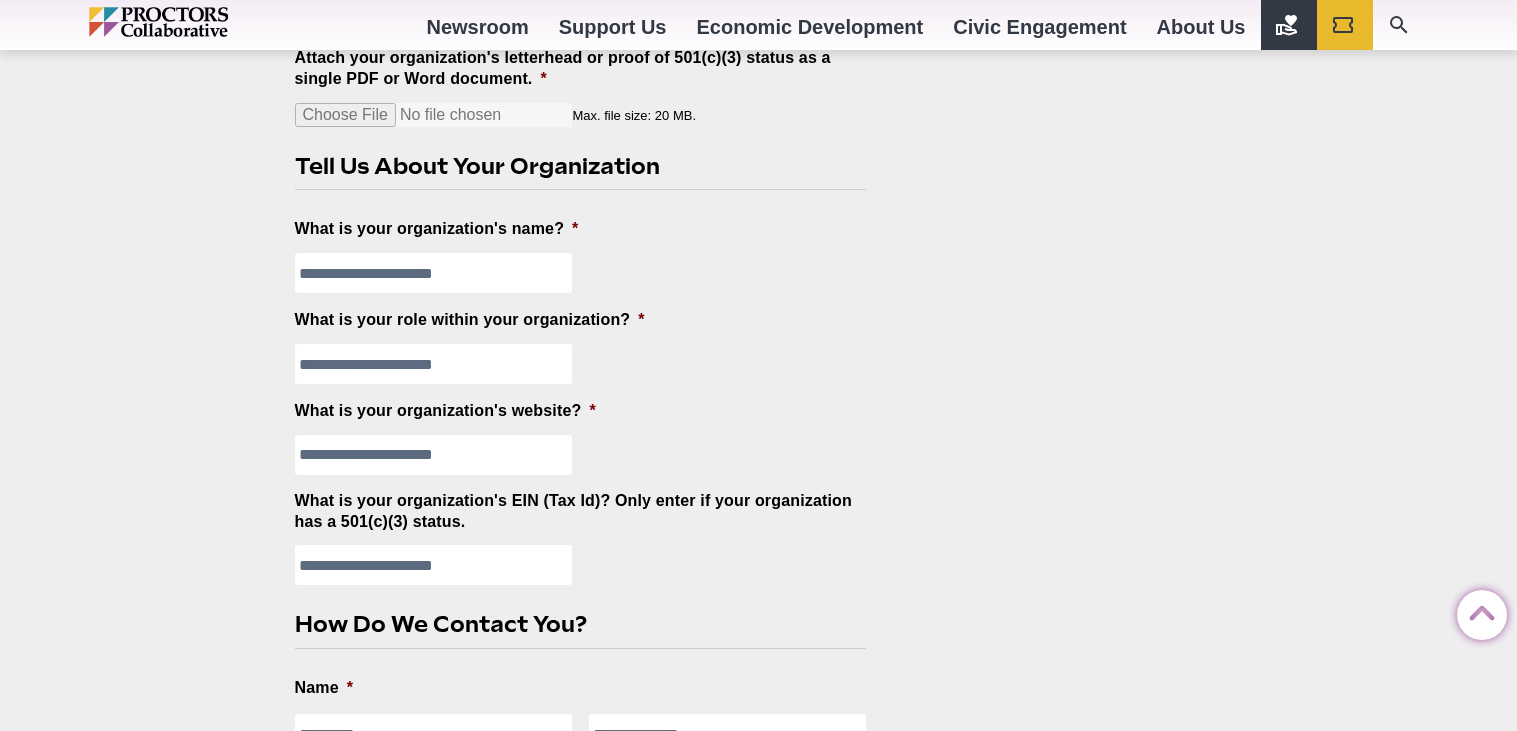 type on "**********" 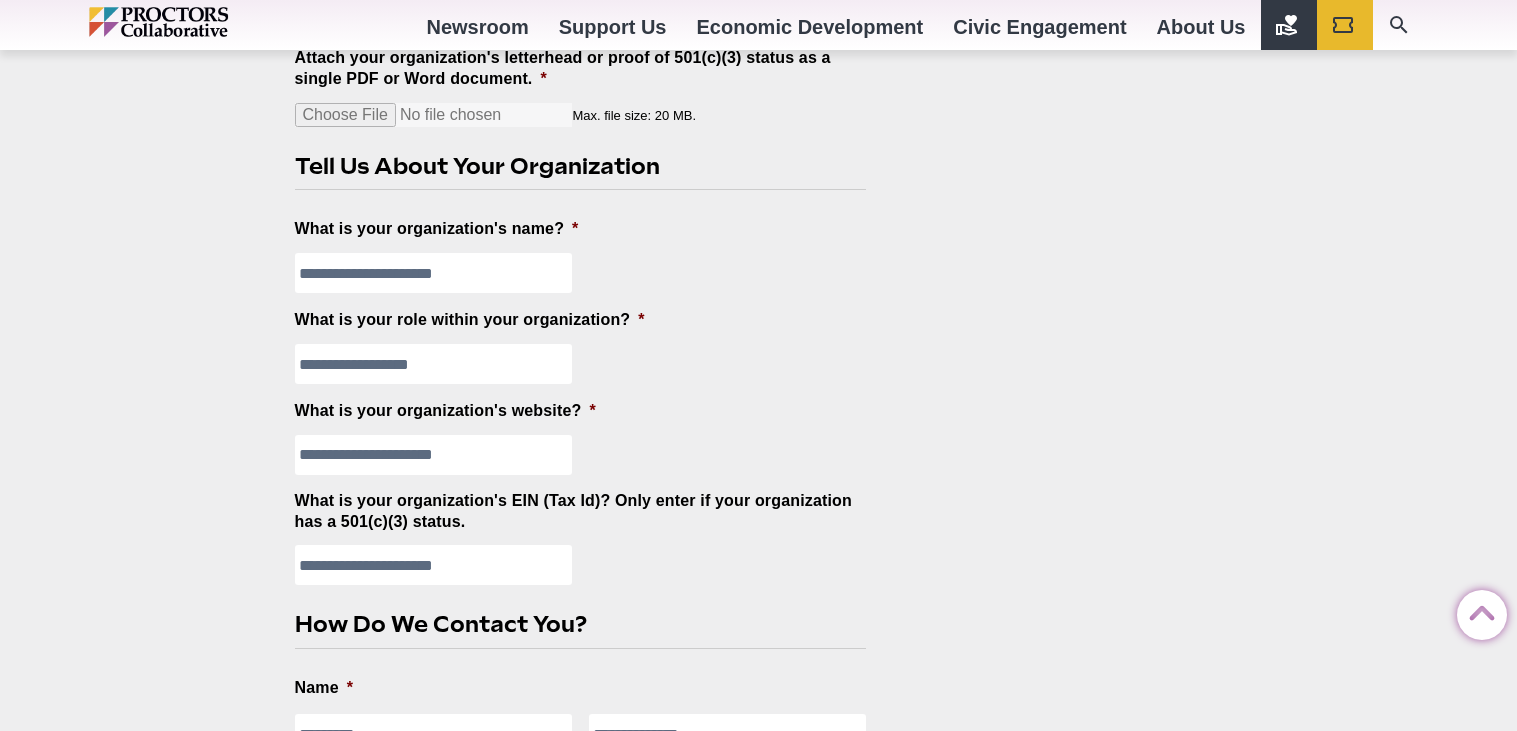 type on "**********" 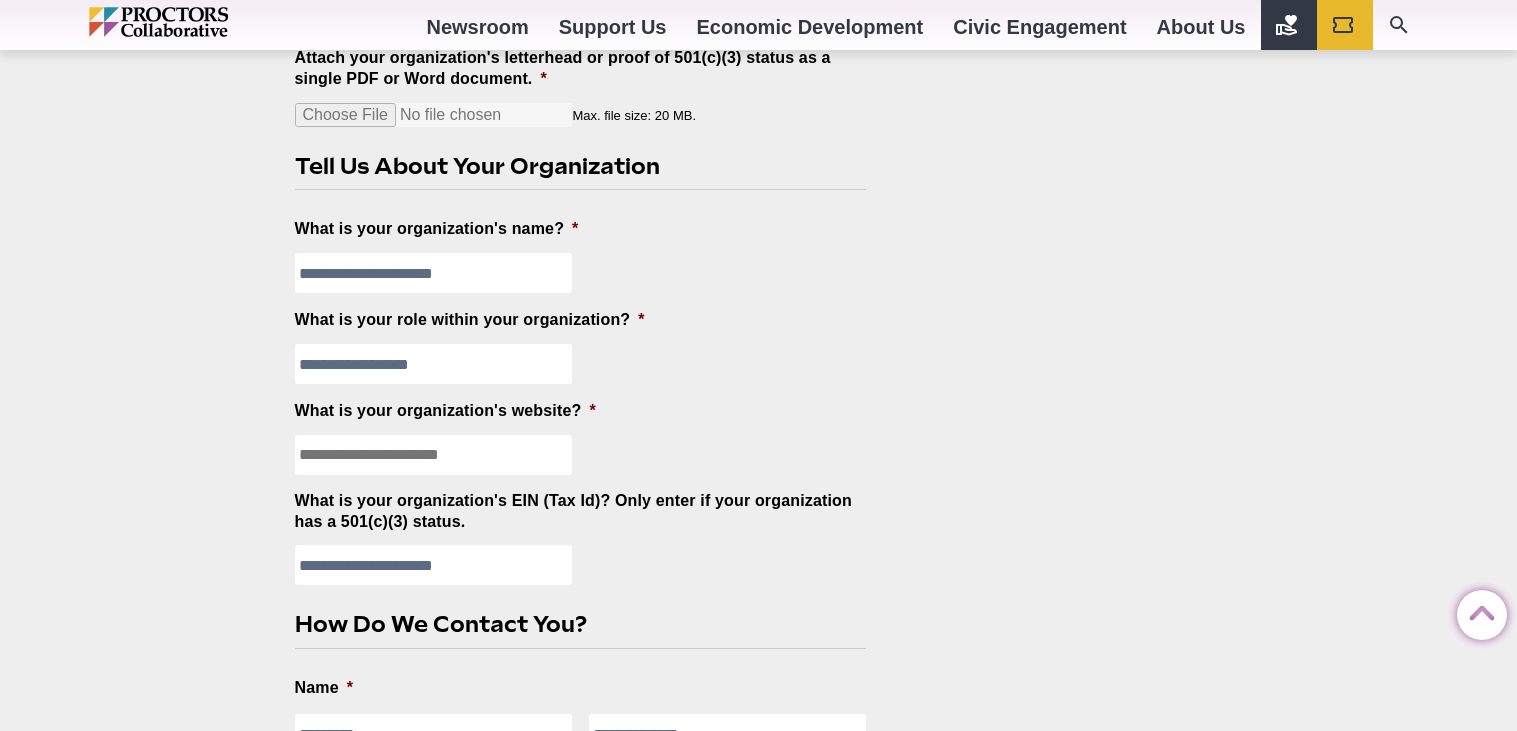 click on "What is your organization's website? *" at bounding box center (434, 455) 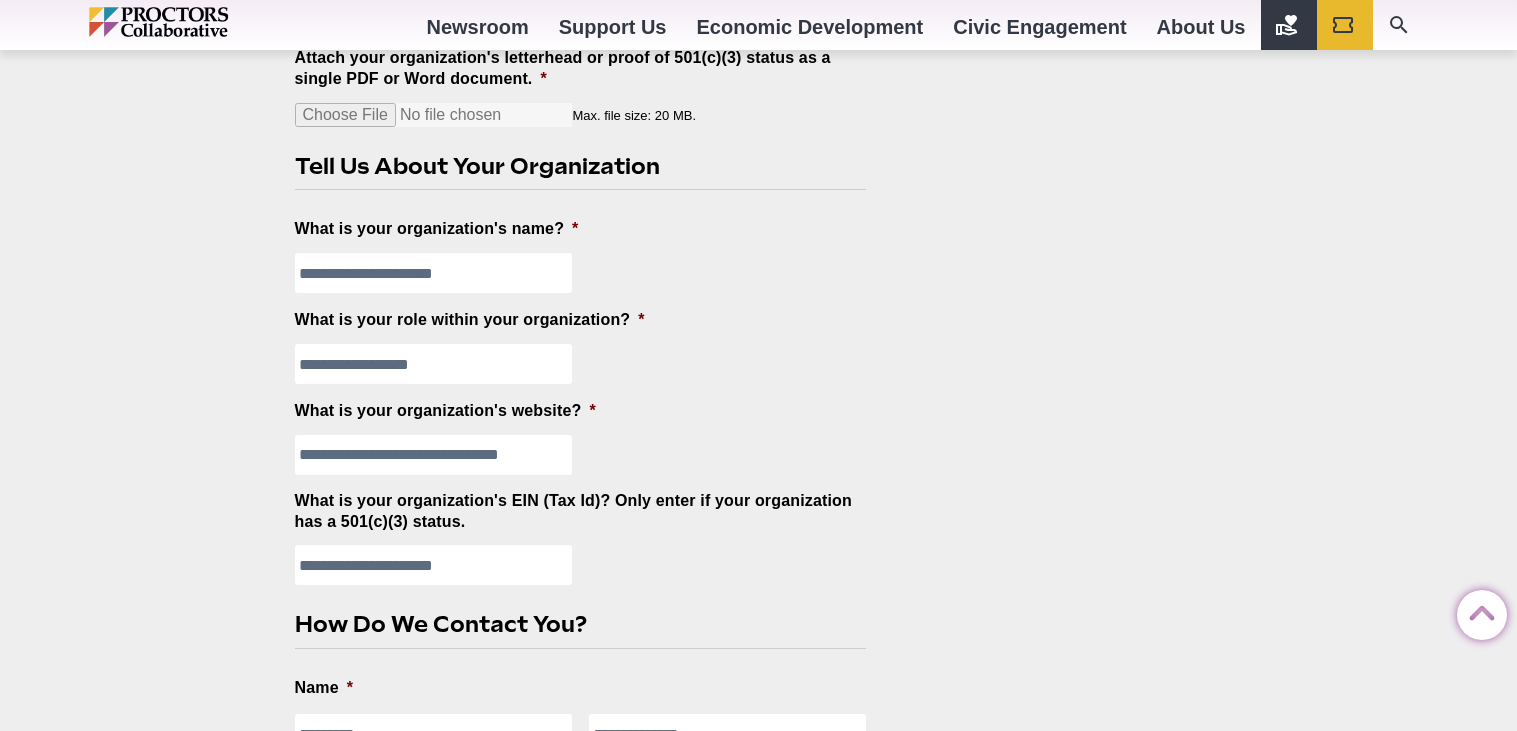 type on "**********" 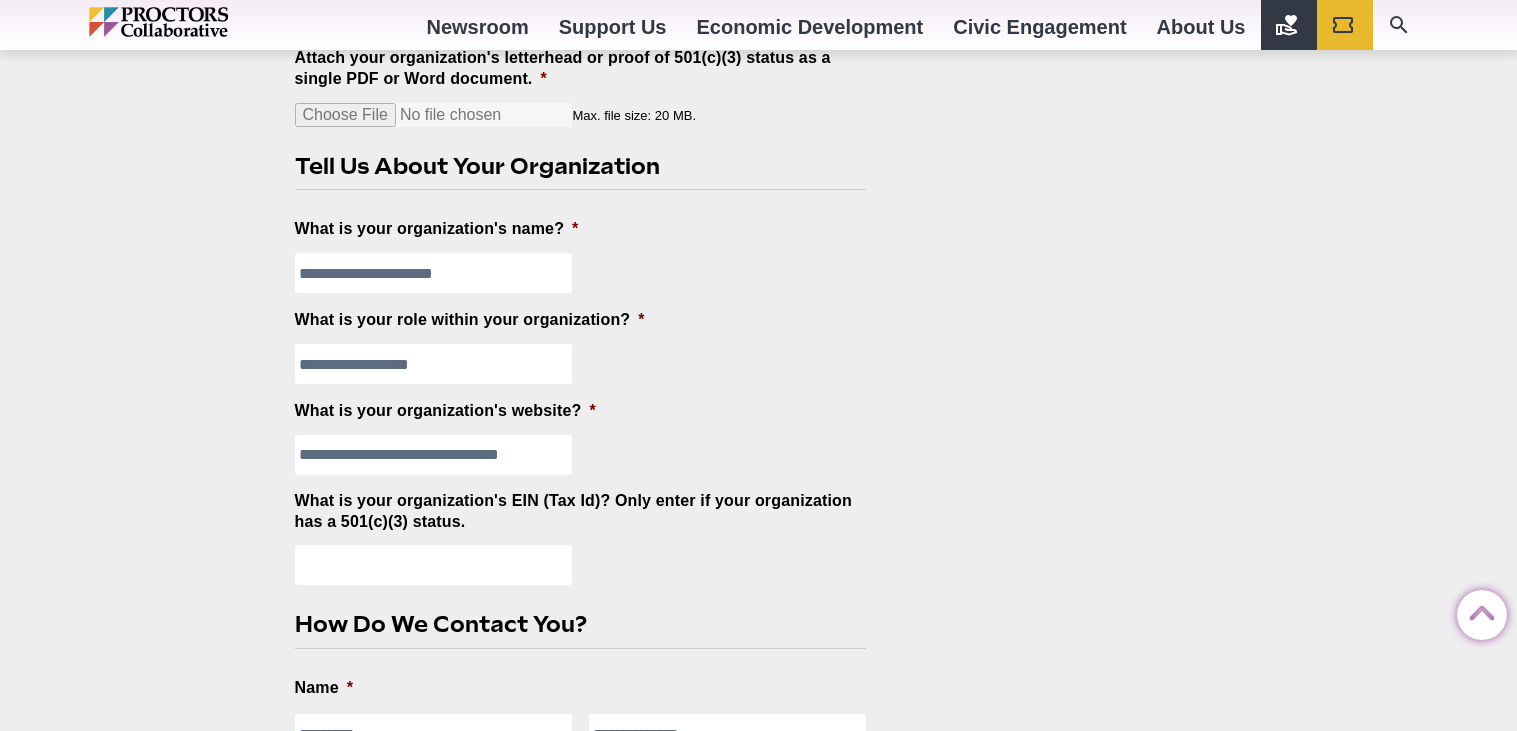 click on "What is your organization's EIN (Tax Id)? Only enter if your organization has a 501(c)(3) status." at bounding box center [434, 565] 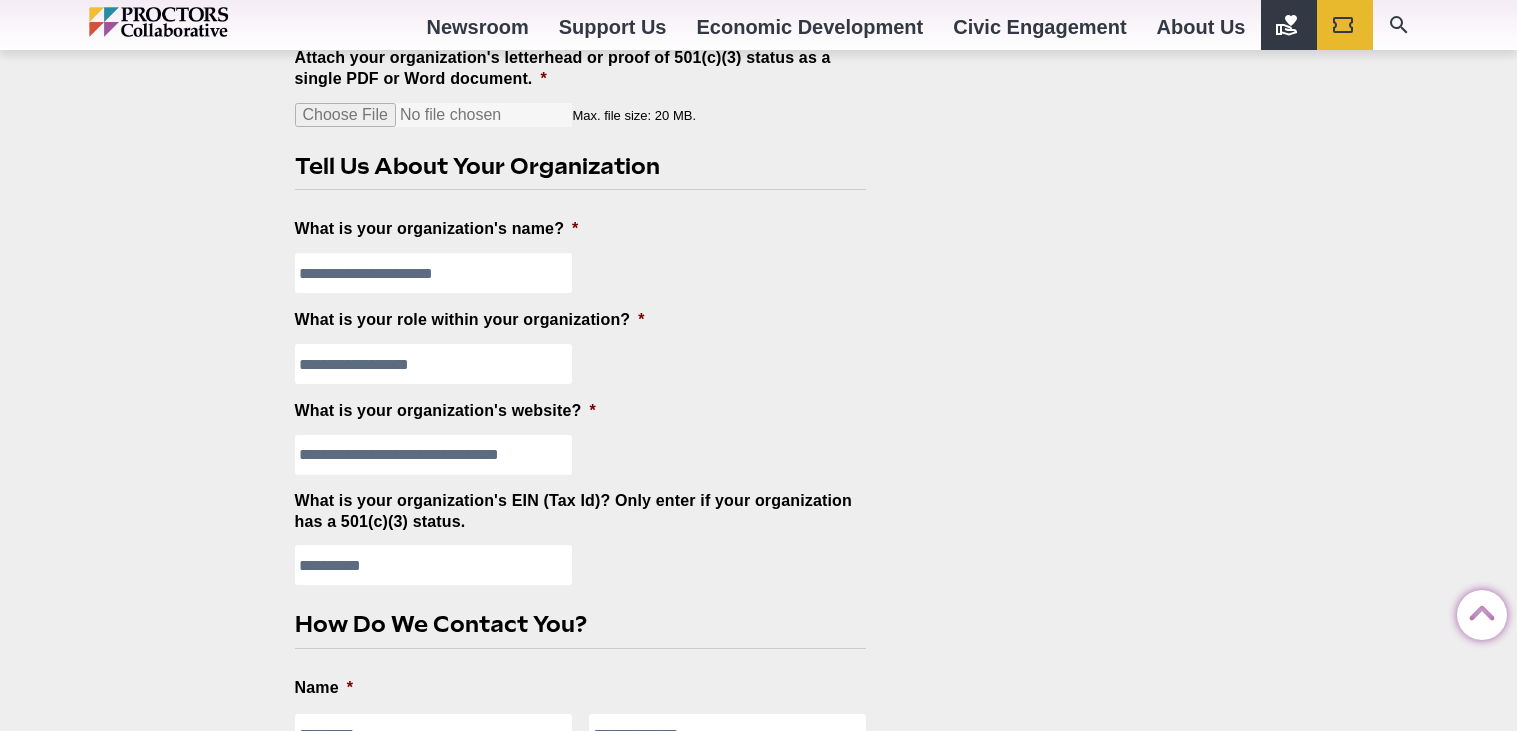 type on "**********" 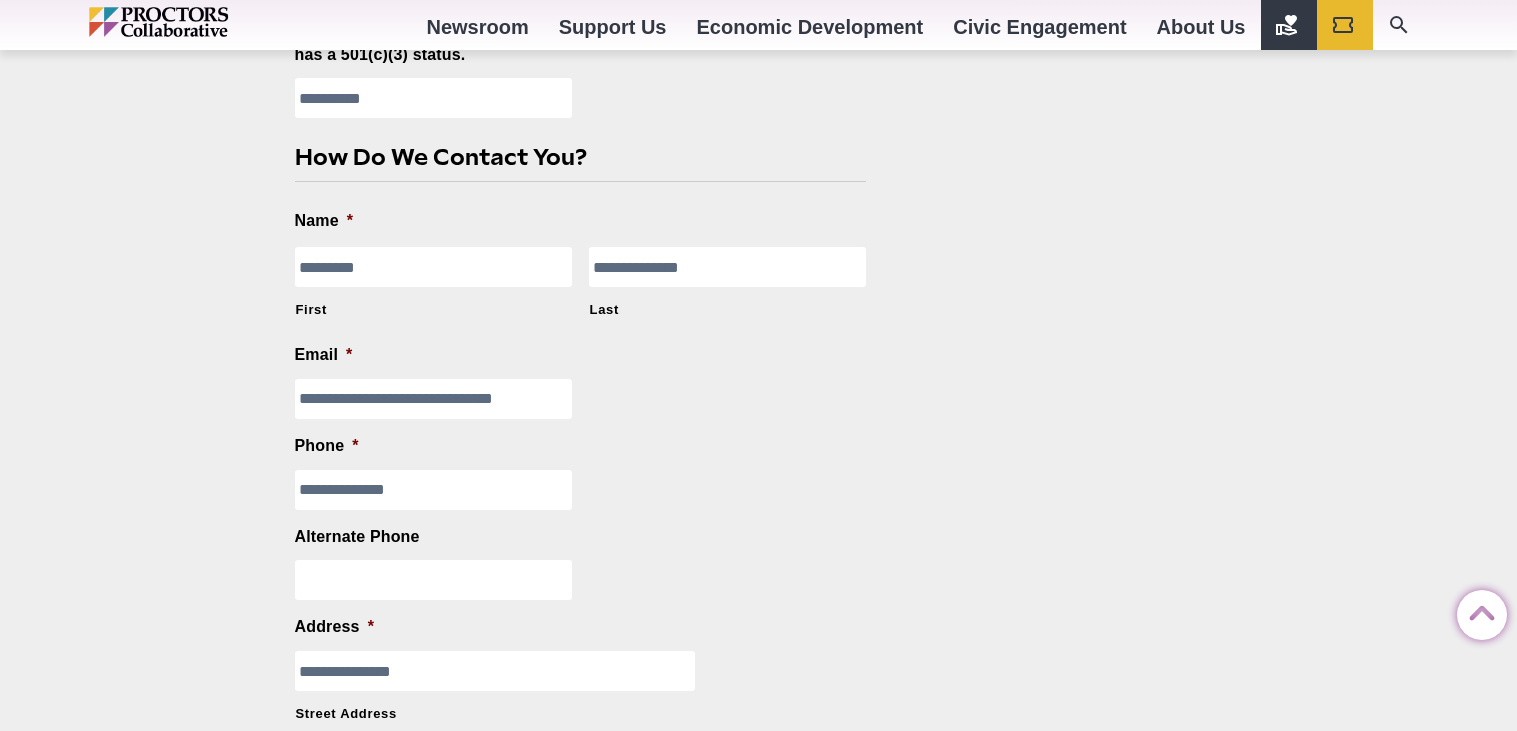 scroll, scrollTop: 1362, scrollLeft: 0, axis: vertical 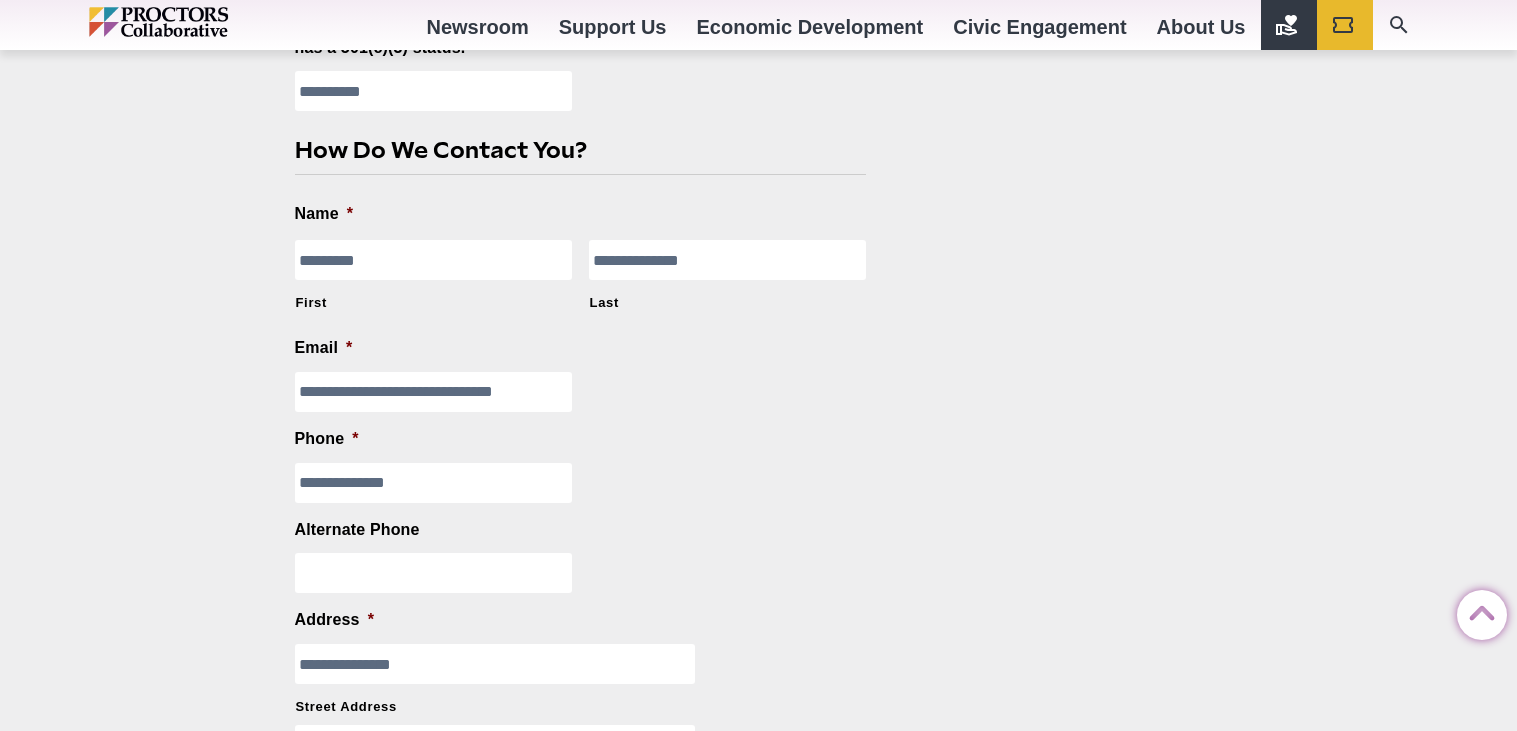 click on "**********" at bounding box center [581, 483] 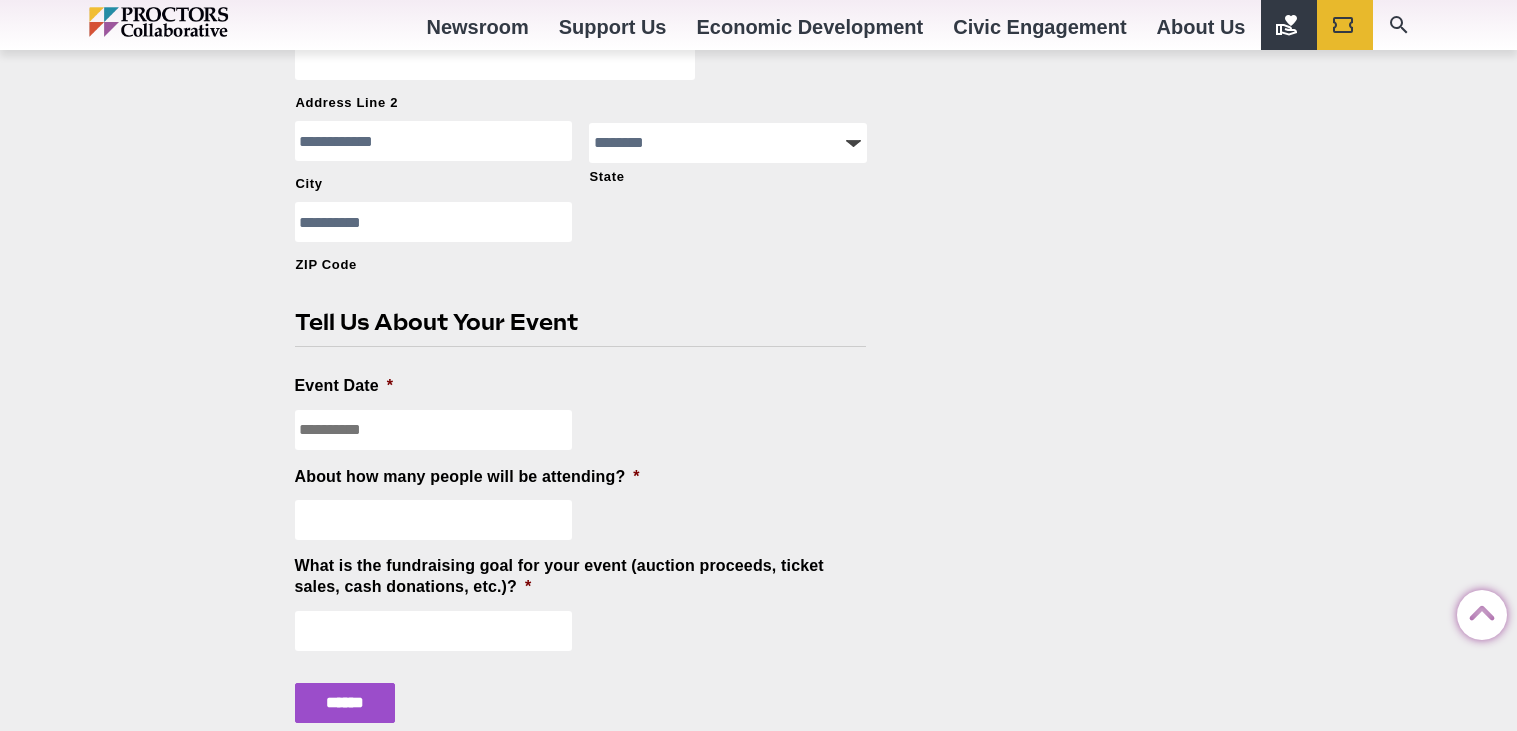 scroll, scrollTop: 2051, scrollLeft: 0, axis: vertical 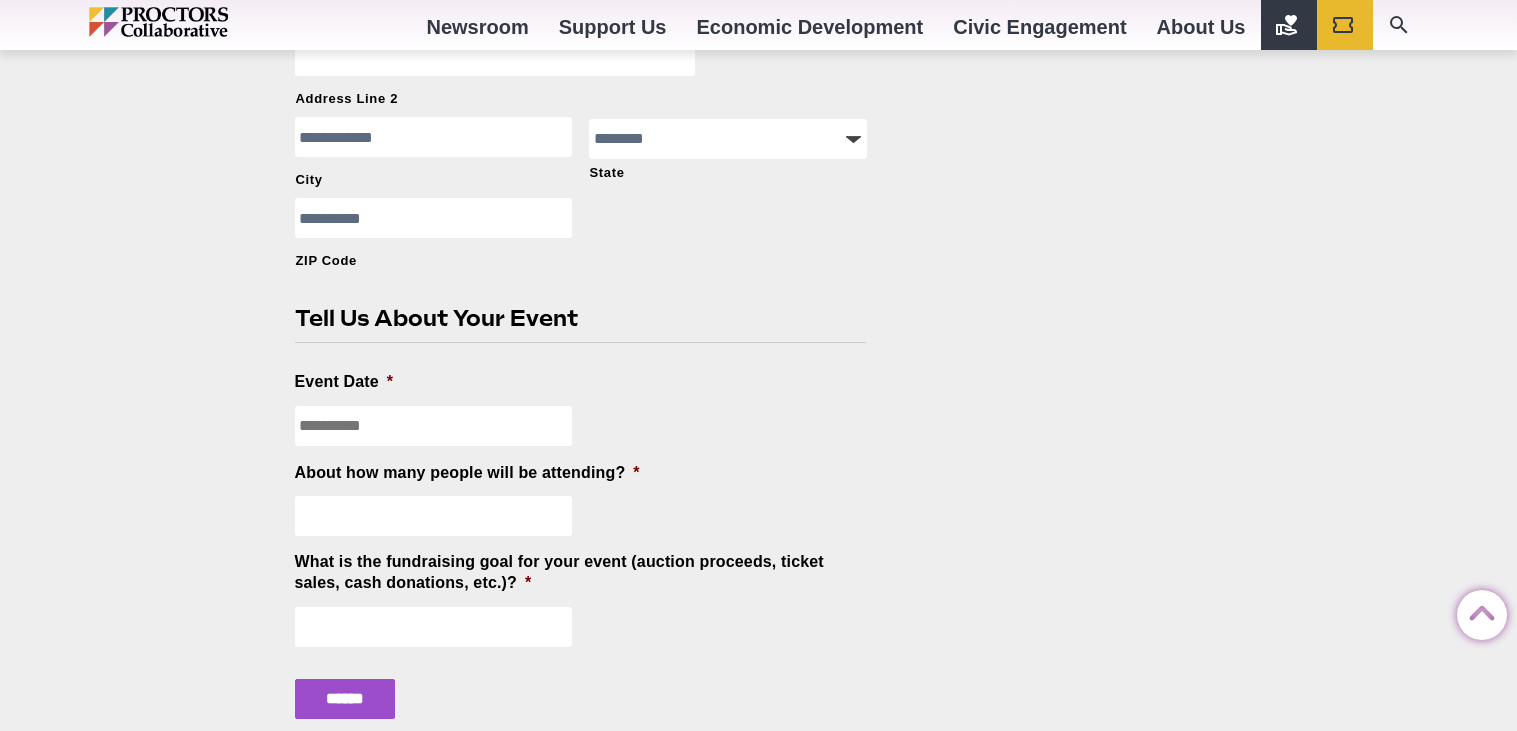 click on "Event Date *" at bounding box center (434, 426) 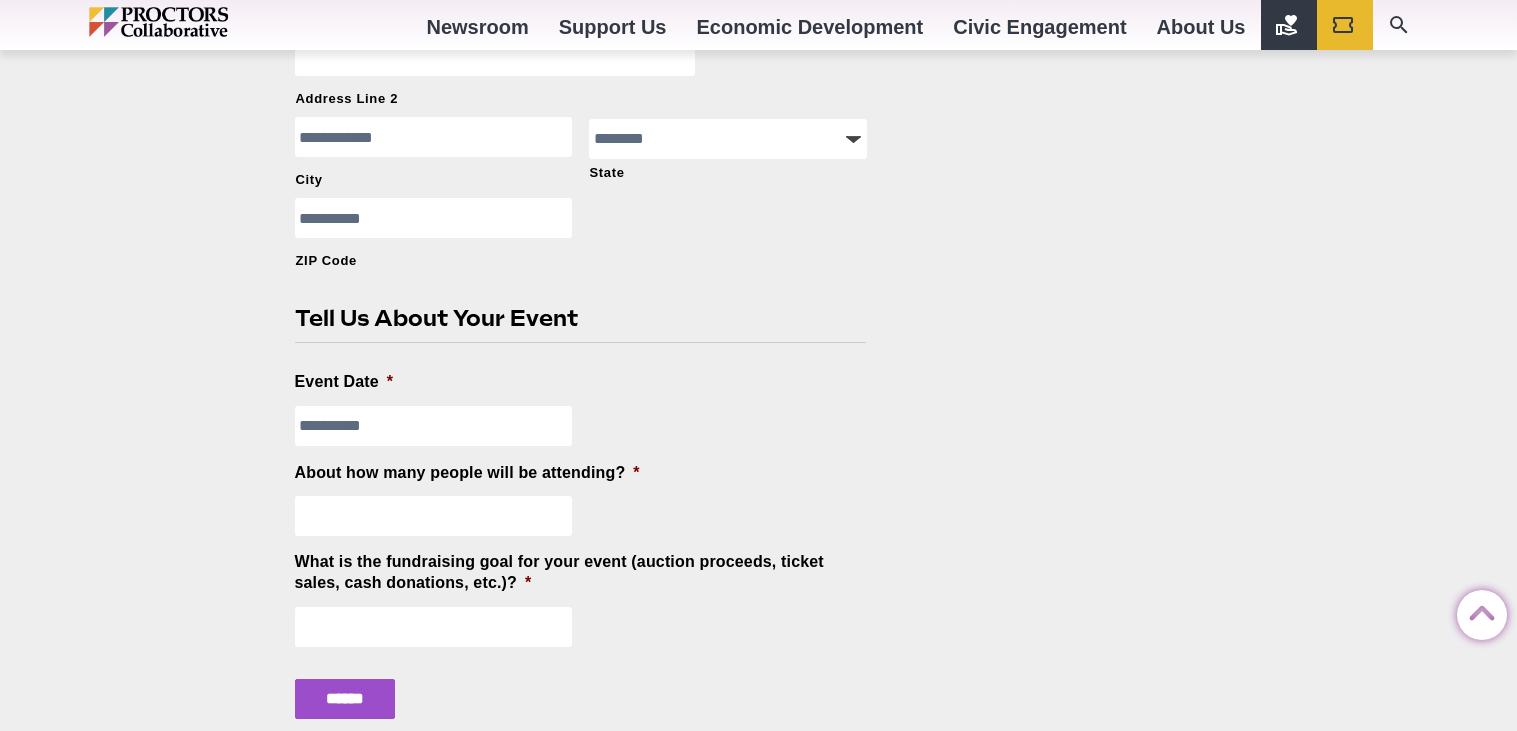 type on "**********" 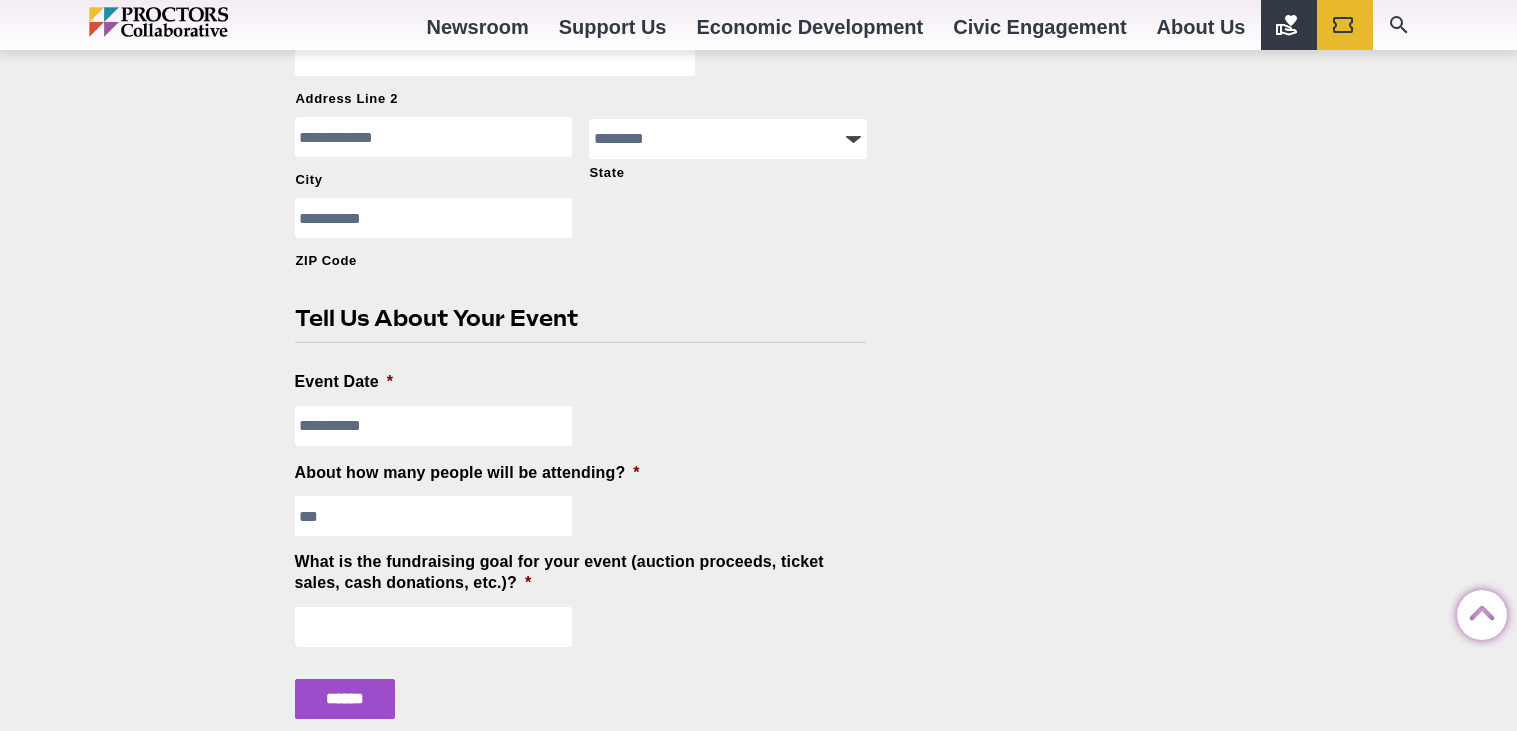 type on "***" 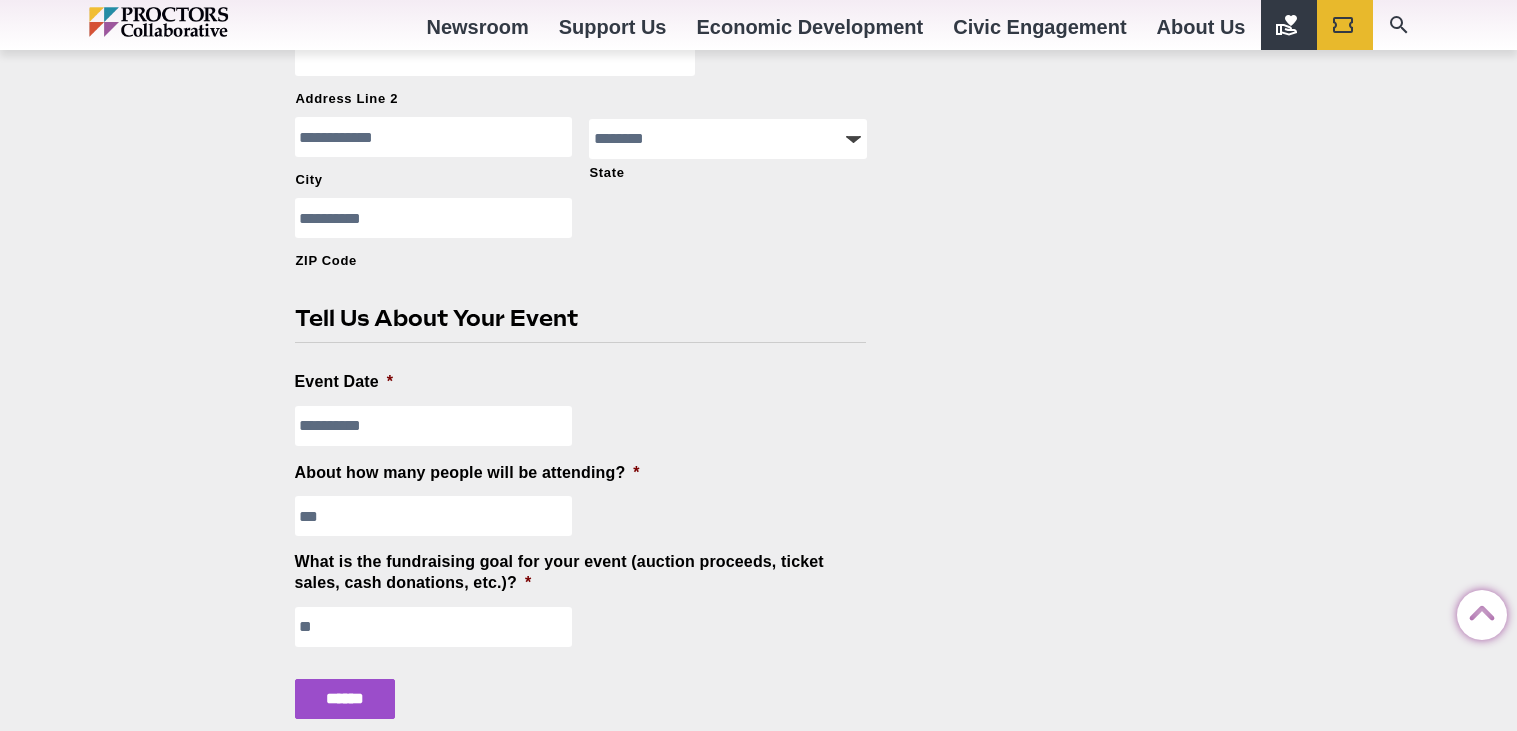 type on "*" 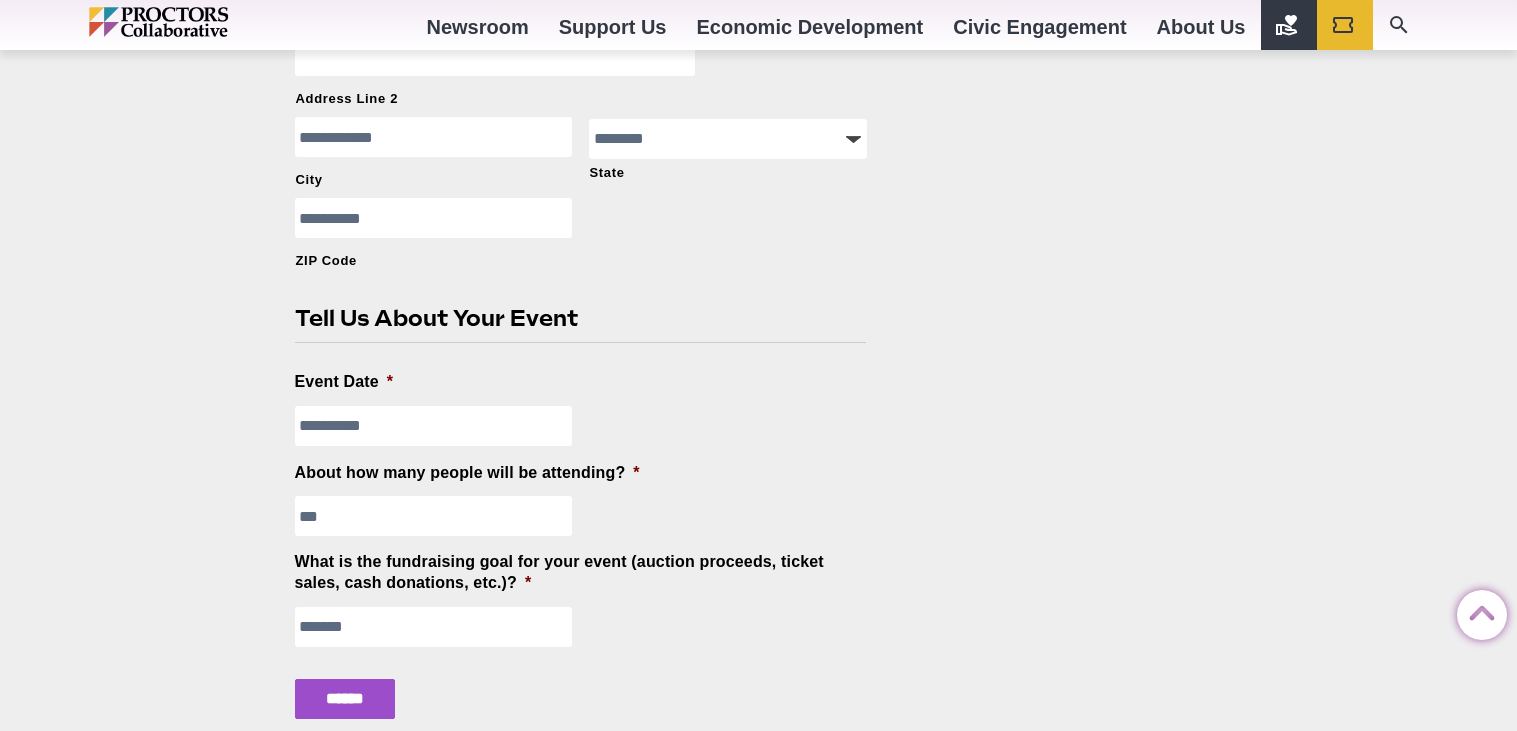 type on "*******" 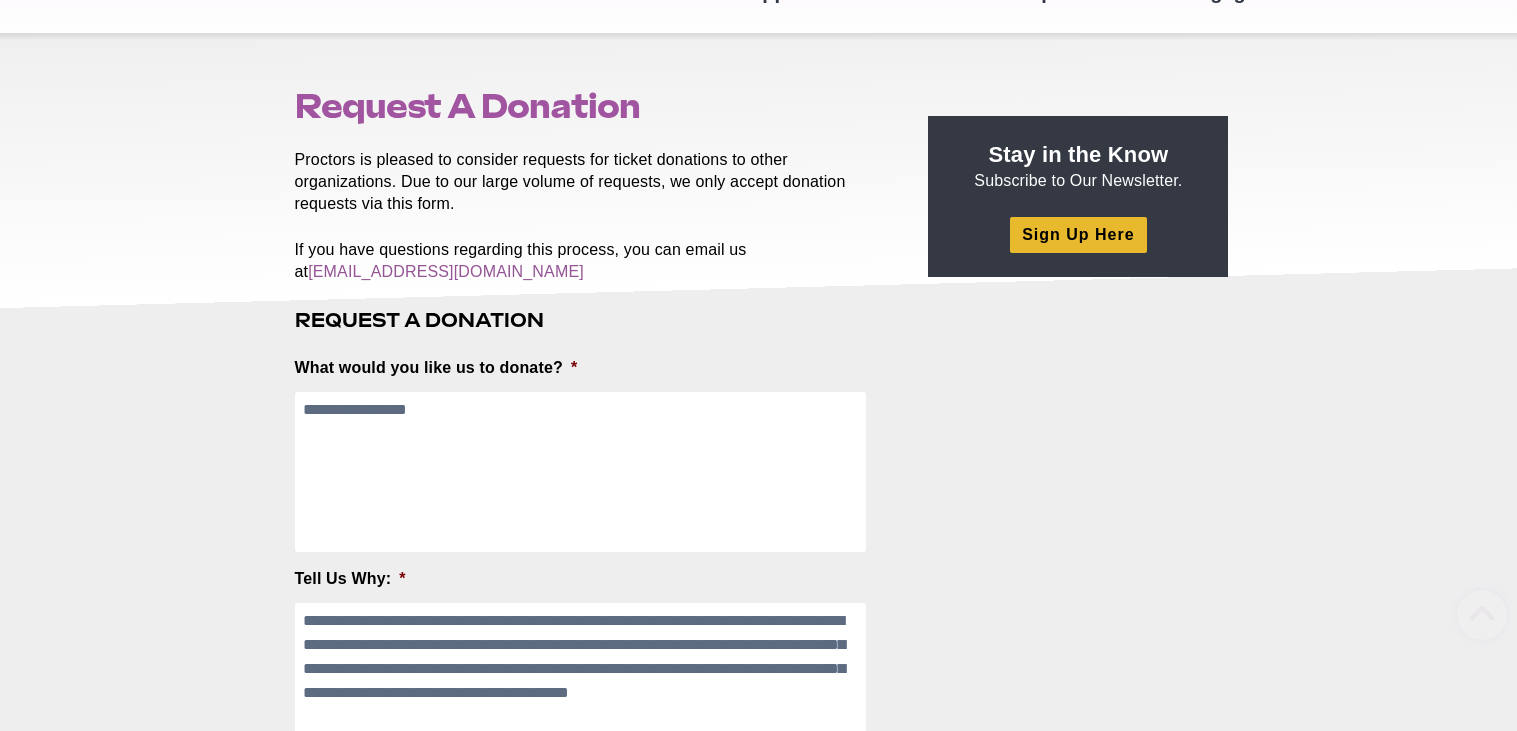 scroll, scrollTop: 292, scrollLeft: 0, axis: vertical 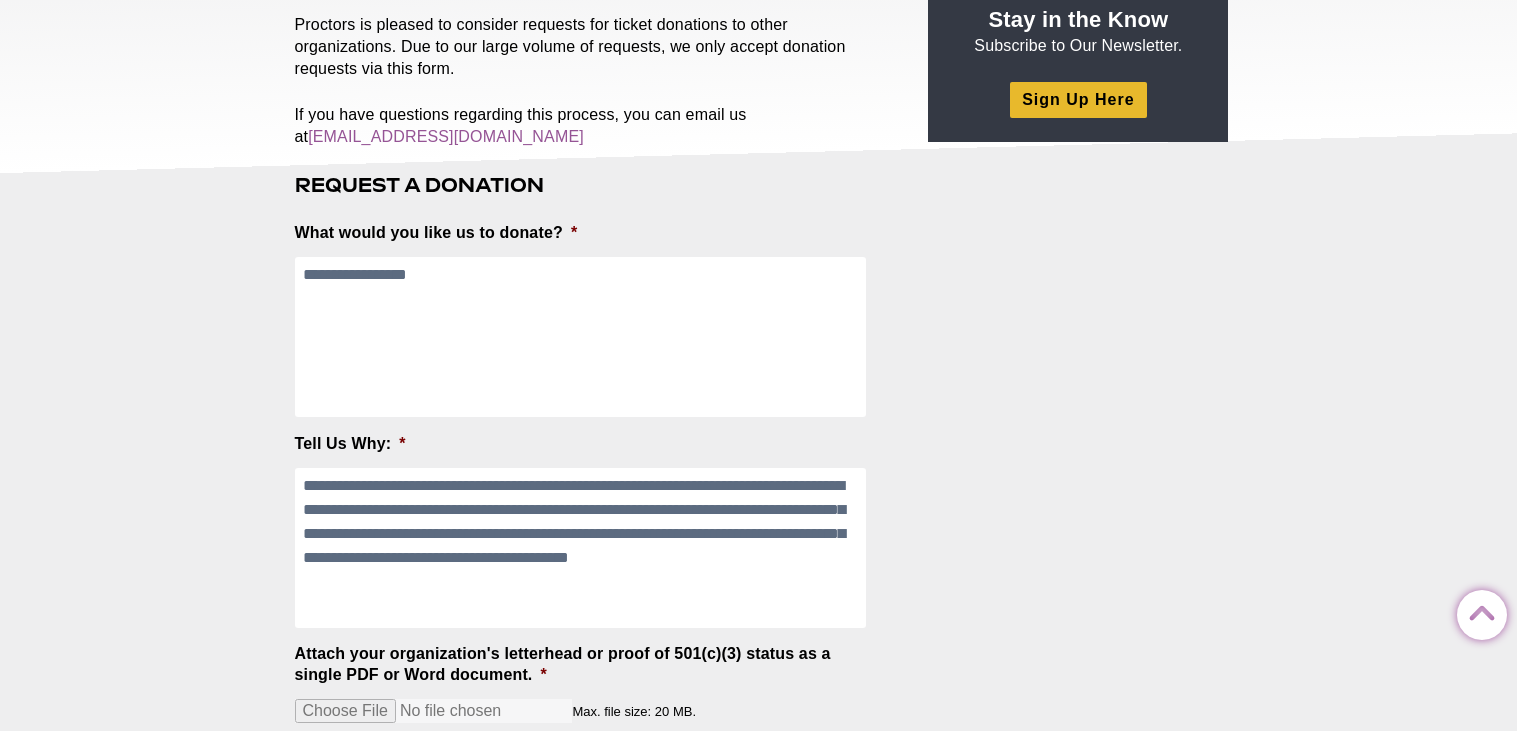 click on "**********" at bounding box center (581, 337) 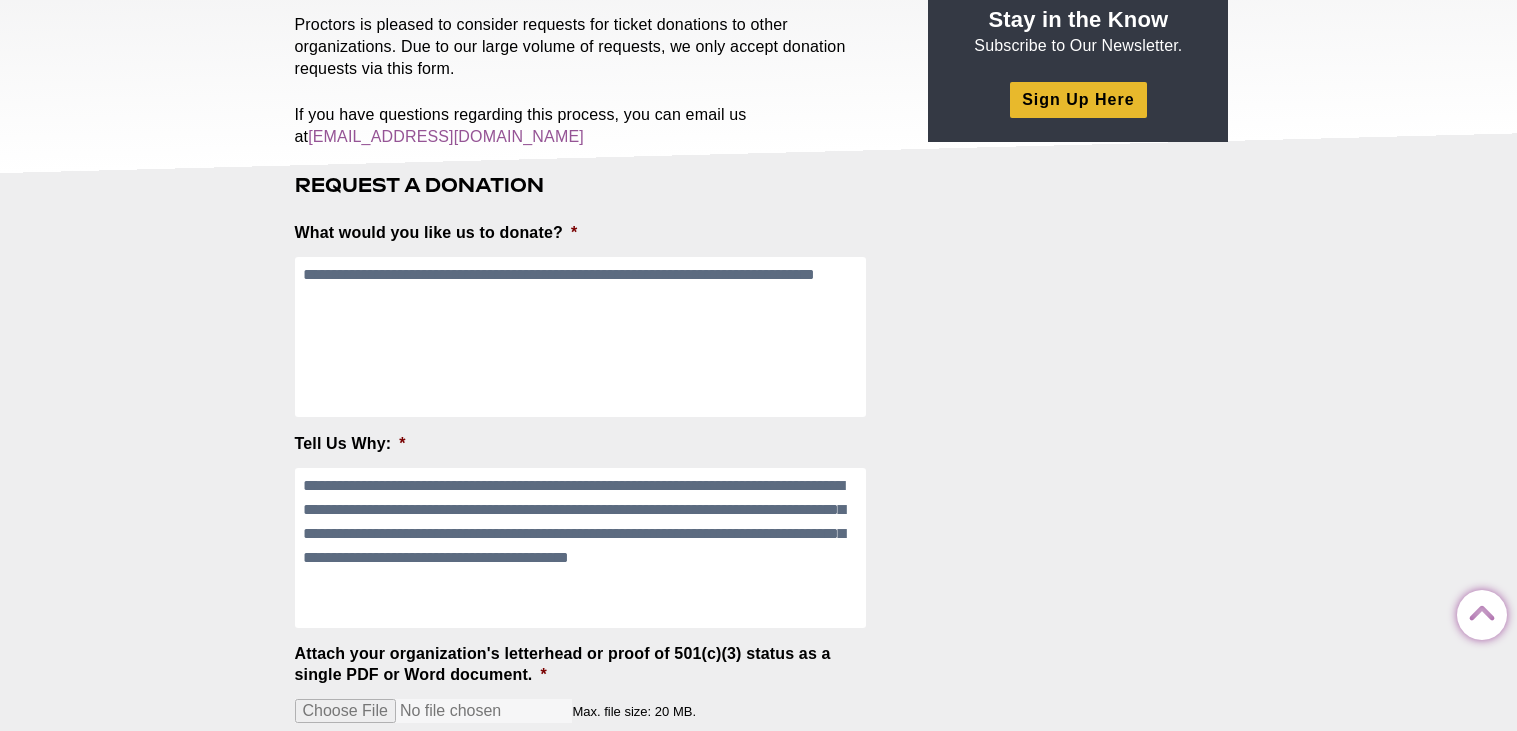 click on "**********" at bounding box center [581, 337] 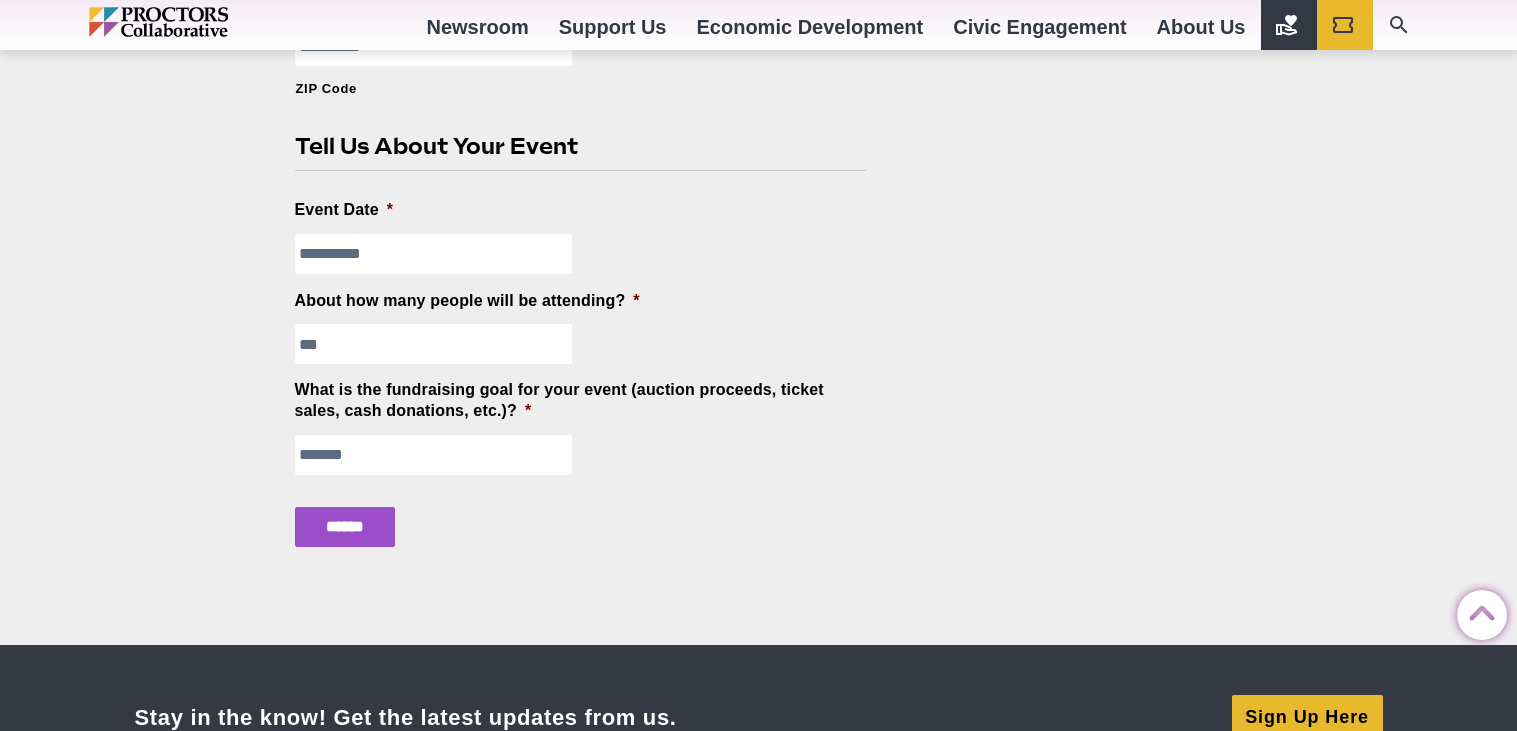 scroll, scrollTop: 2227, scrollLeft: 0, axis: vertical 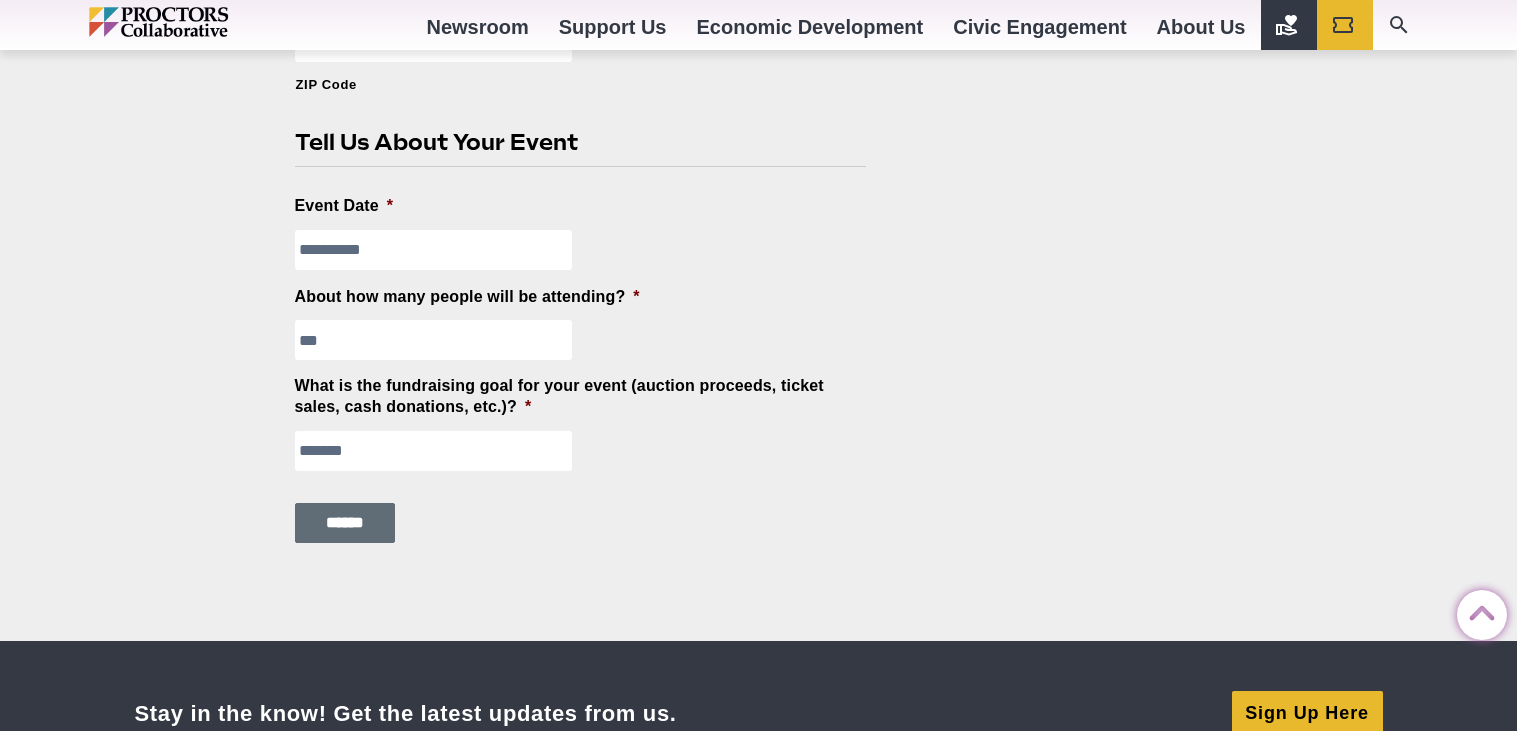 type on "**********" 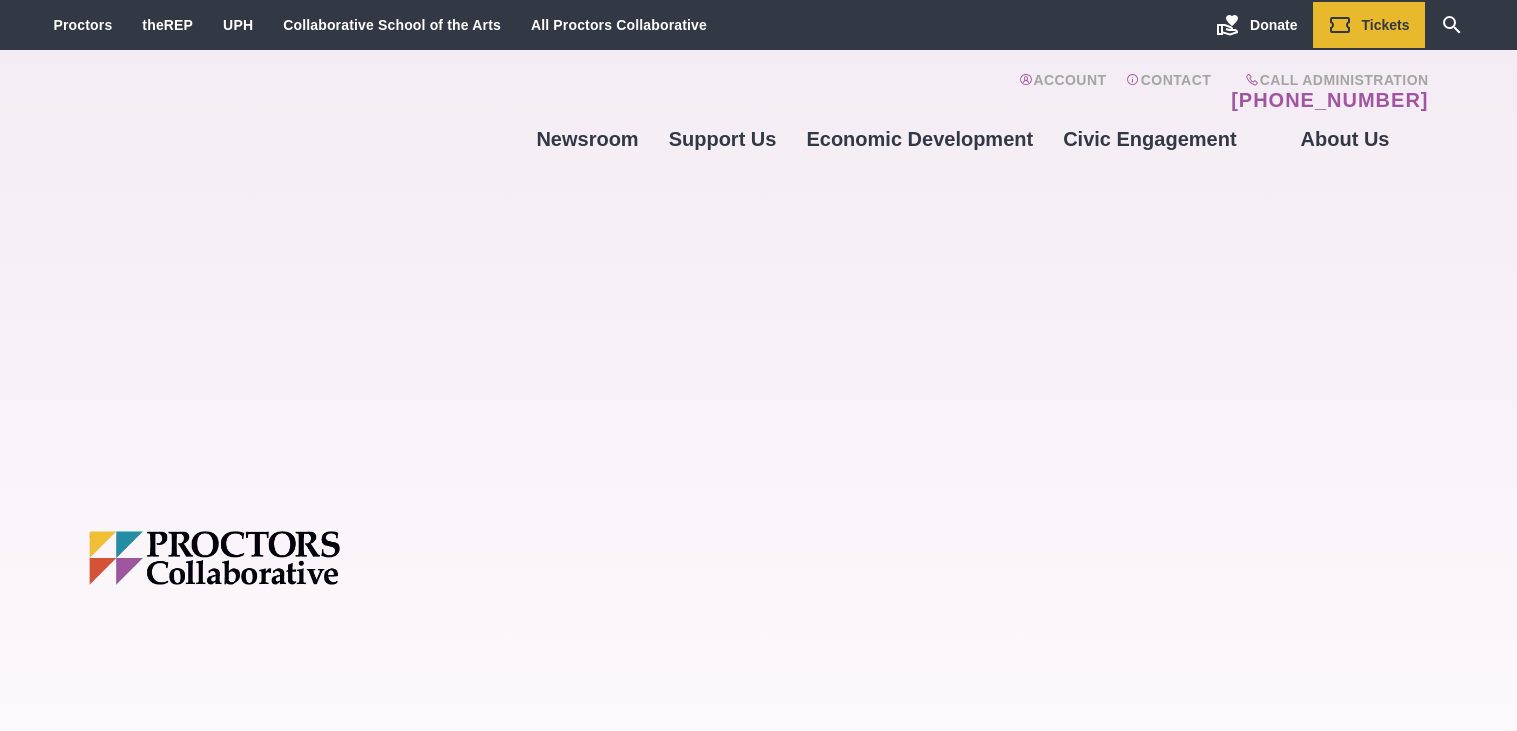 scroll, scrollTop: 0, scrollLeft: 0, axis: both 